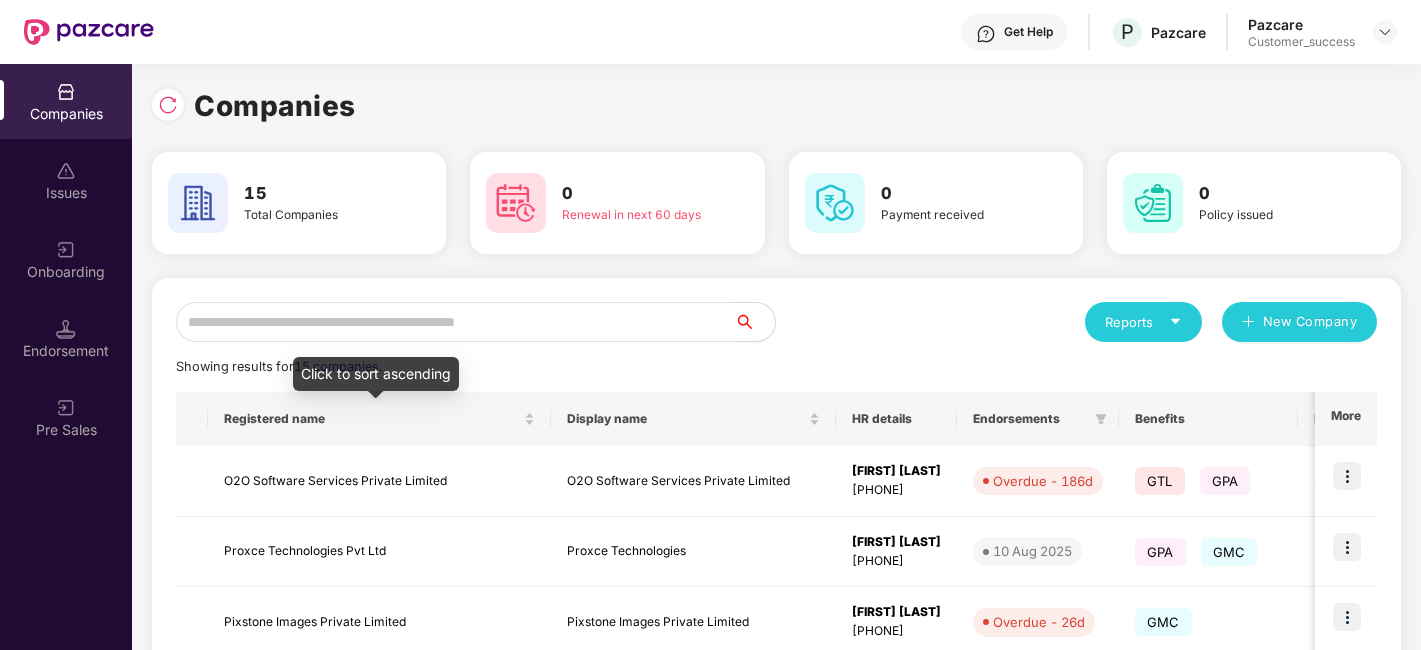 scroll, scrollTop: 0, scrollLeft: 0, axis: both 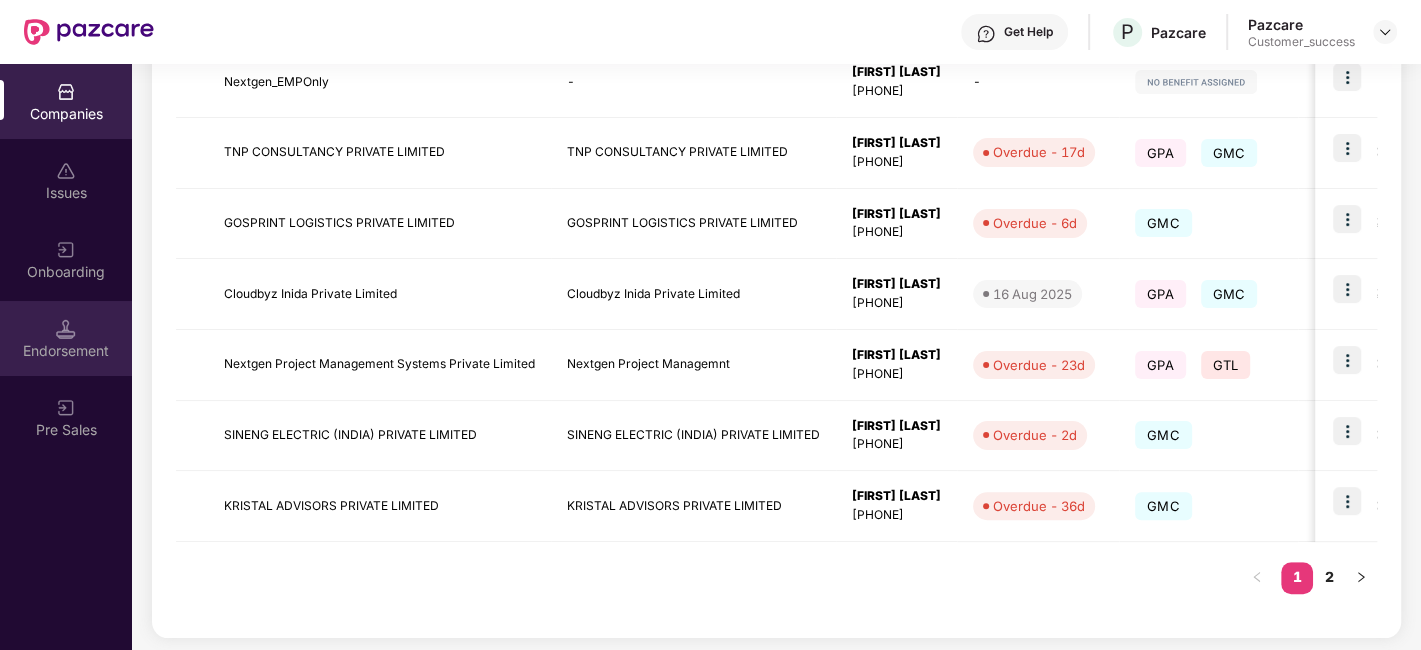 click on "Endorsement" at bounding box center (66, 338) 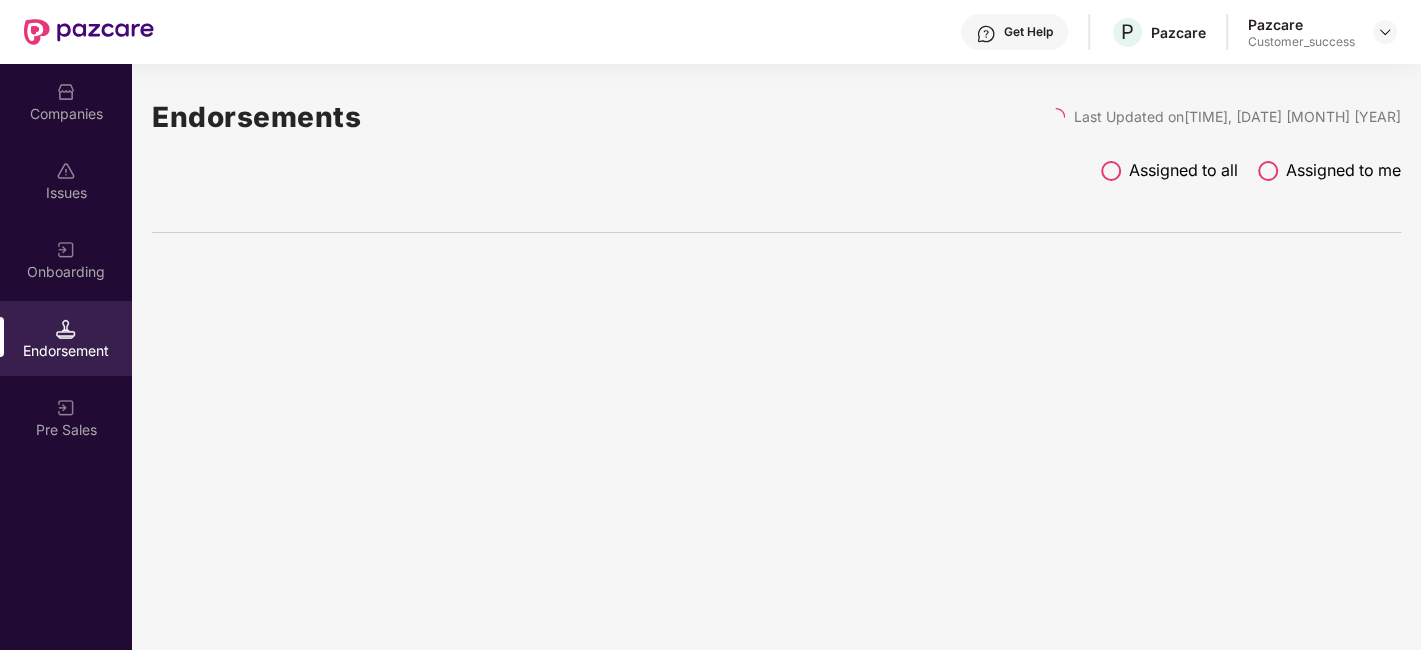 scroll, scrollTop: 0, scrollLeft: 0, axis: both 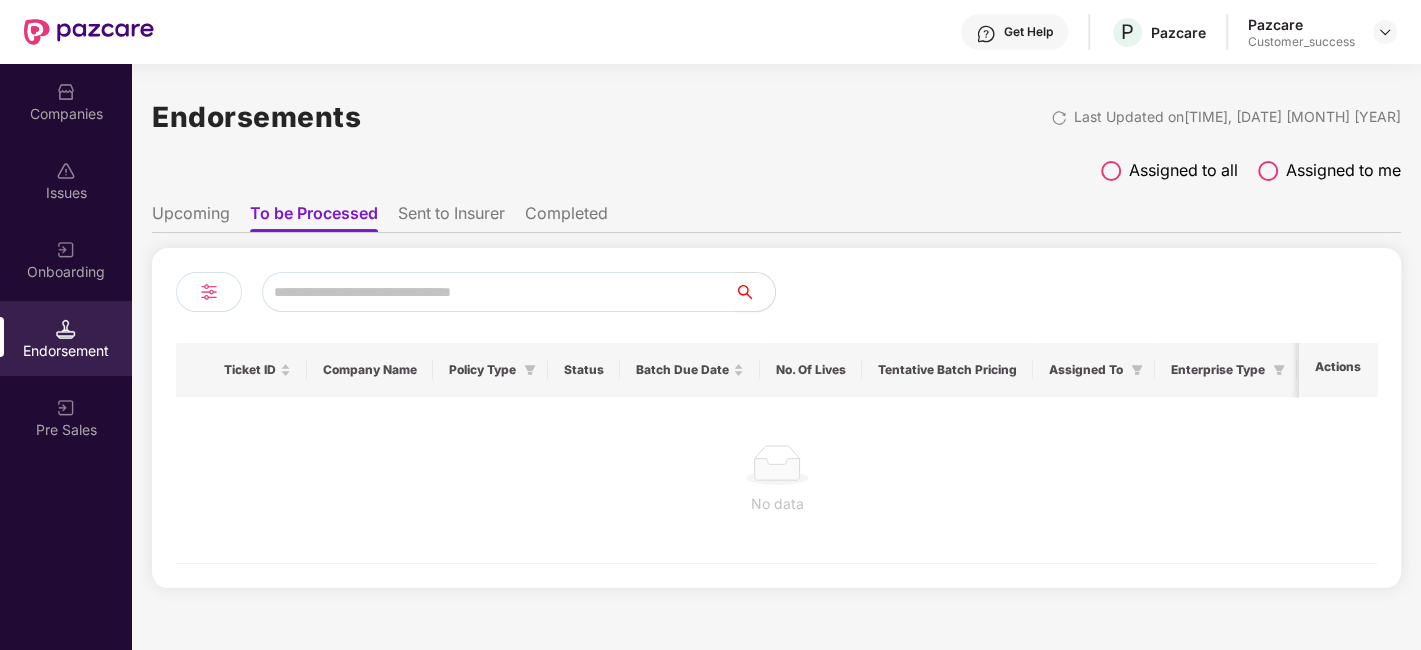 click at bounding box center (1111, 171) 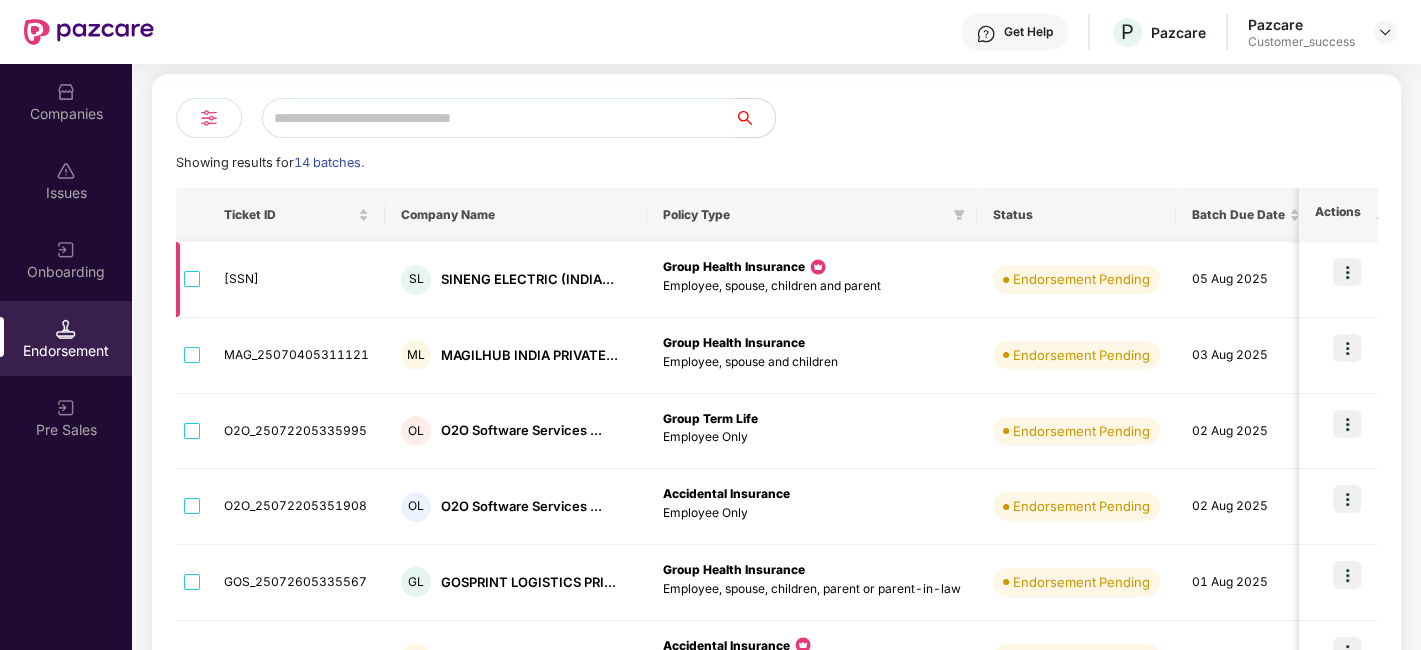 scroll, scrollTop: 177, scrollLeft: 0, axis: vertical 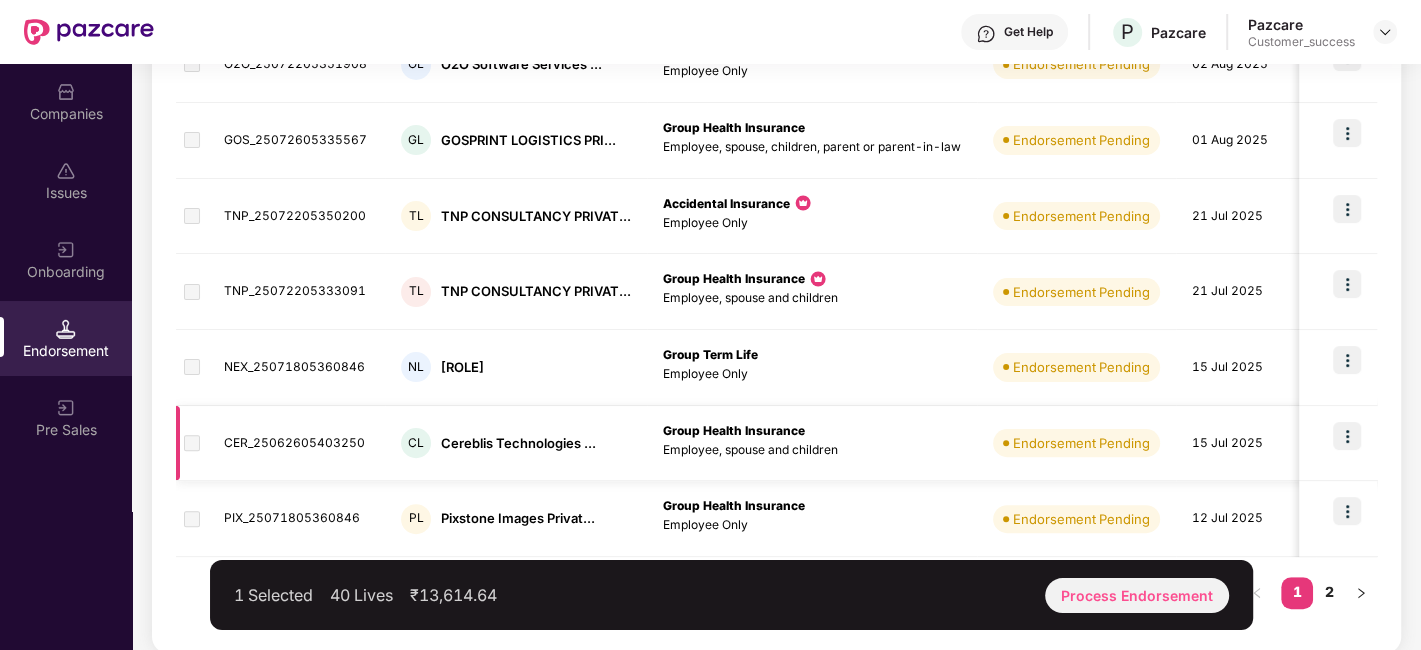 click at bounding box center (192, 443) 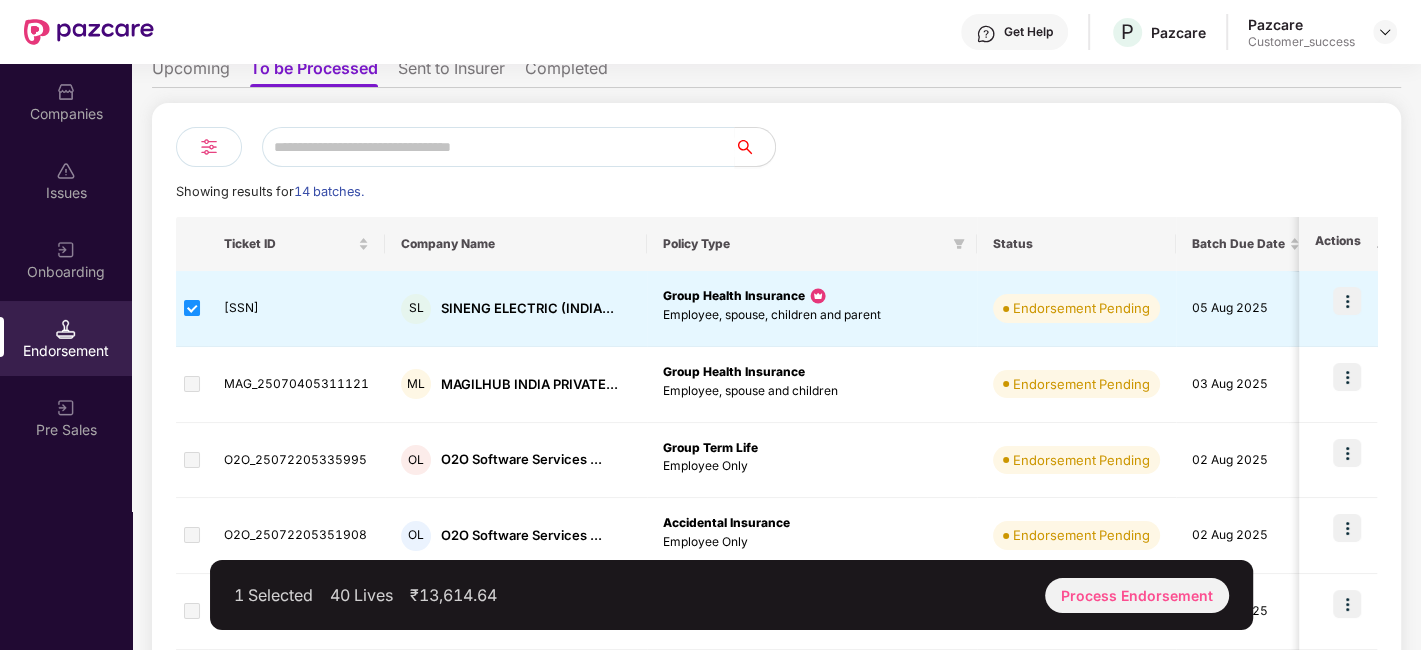 scroll, scrollTop: 138, scrollLeft: 0, axis: vertical 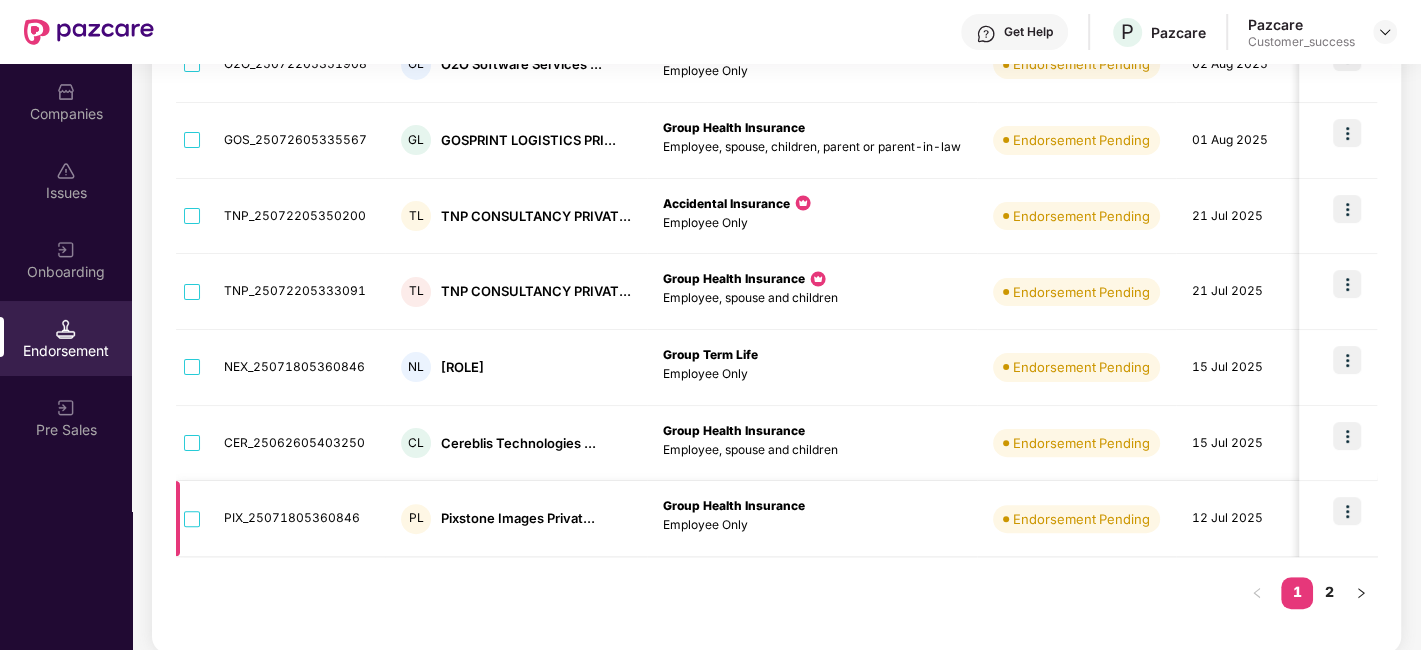click at bounding box center (192, 519) 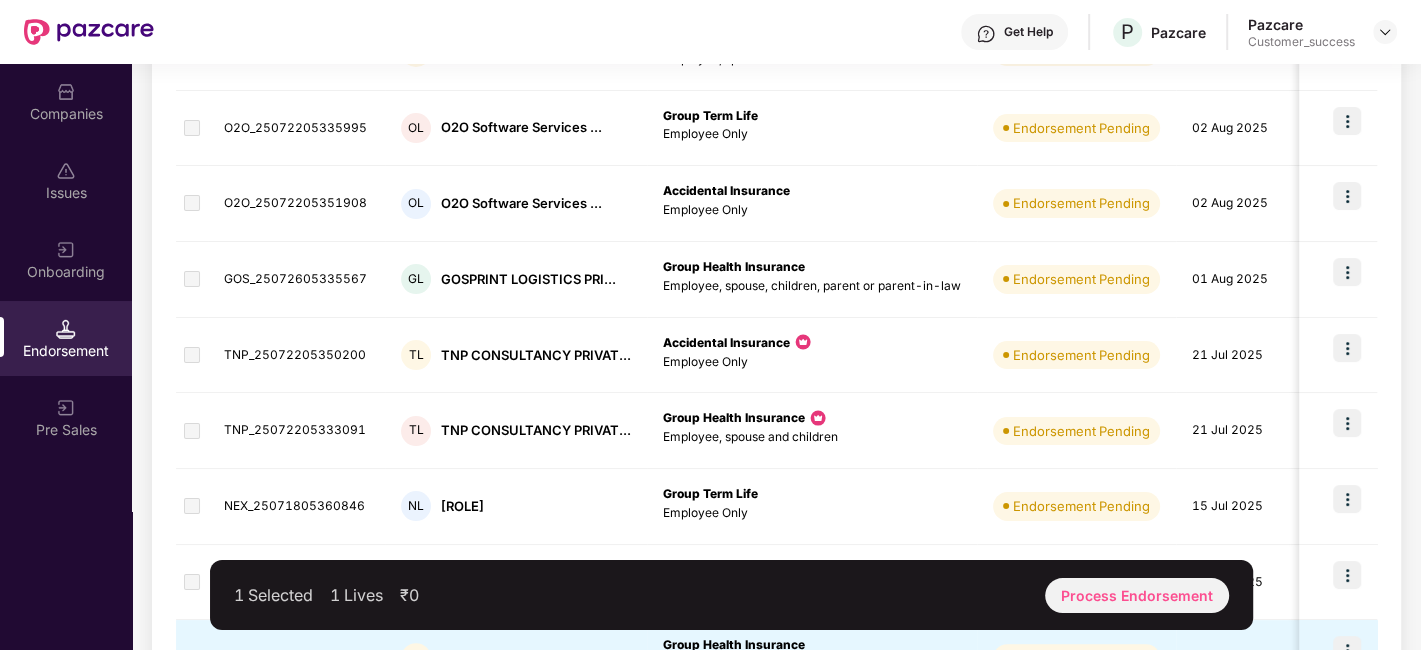 scroll, scrollTop: 616, scrollLeft: 0, axis: vertical 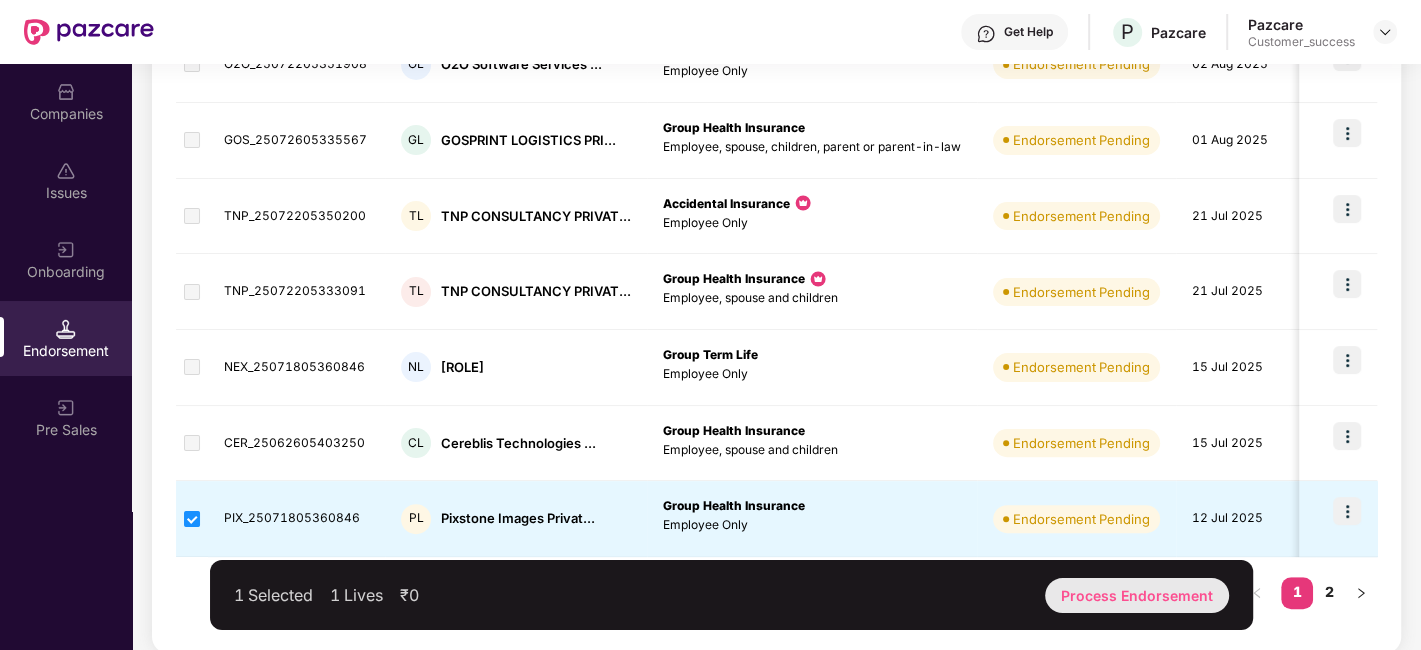 click on "Process Endorsement" at bounding box center (1137, 595) 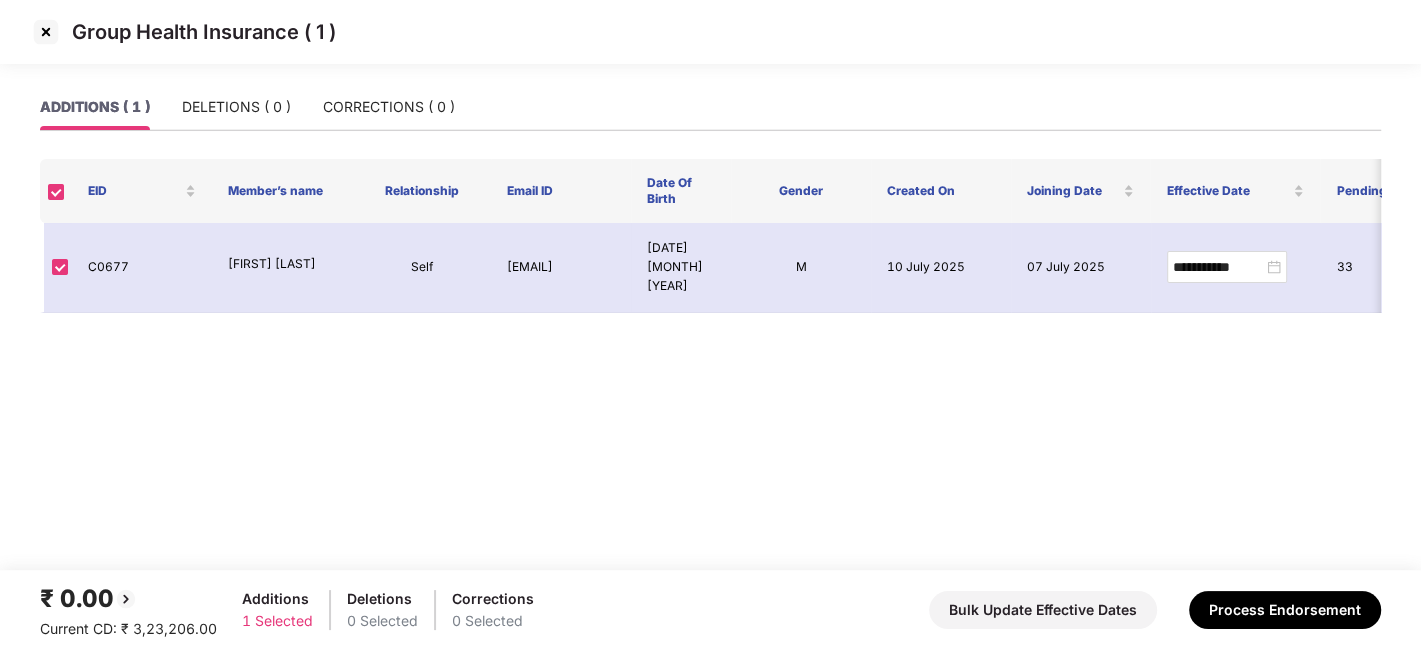 click at bounding box center [46, 32] 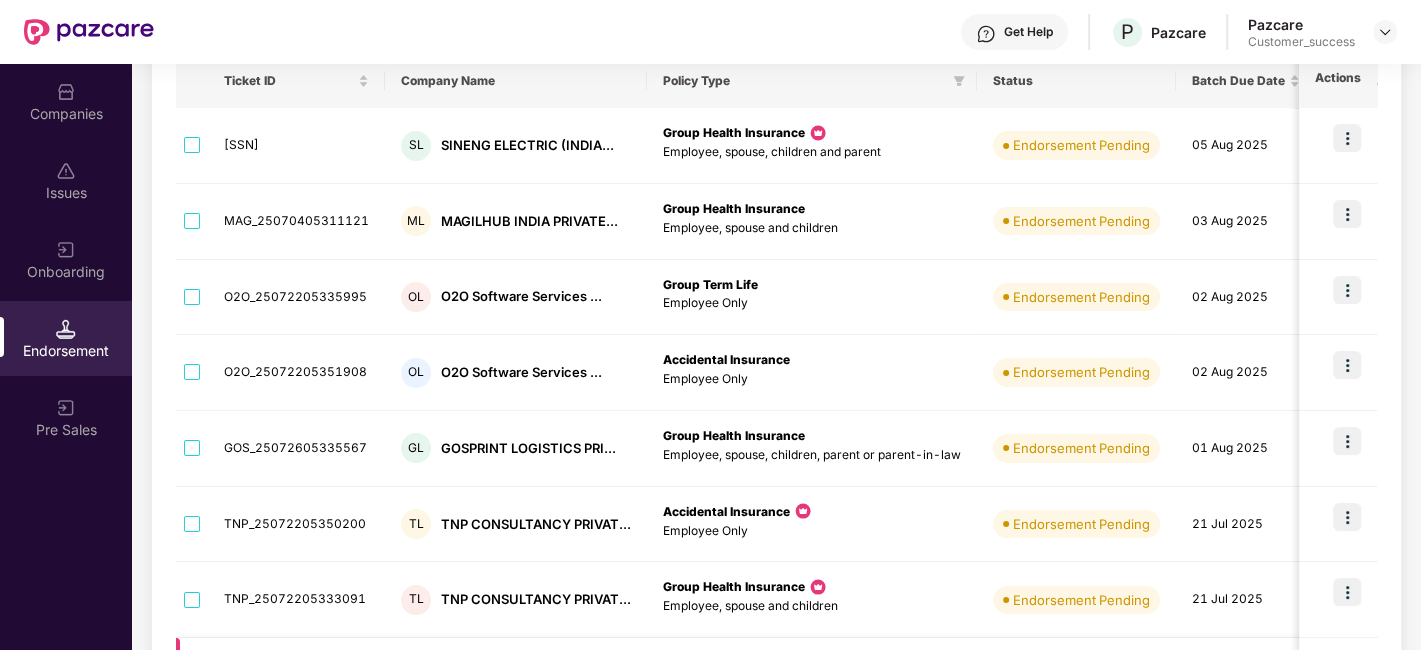scroll, scrollTop: 109, scrollLeft: 0, axis: vertical 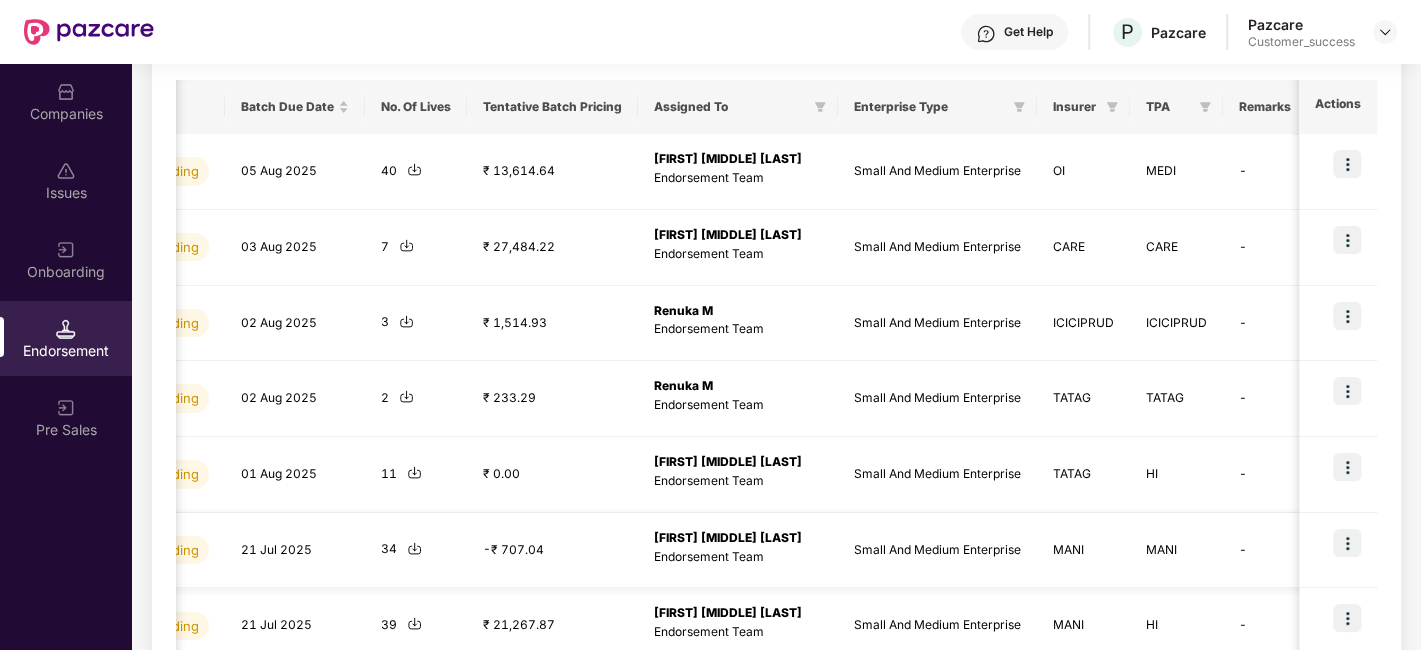 click on "Small And Medium Enterprise" at bounding box center (937, 248) 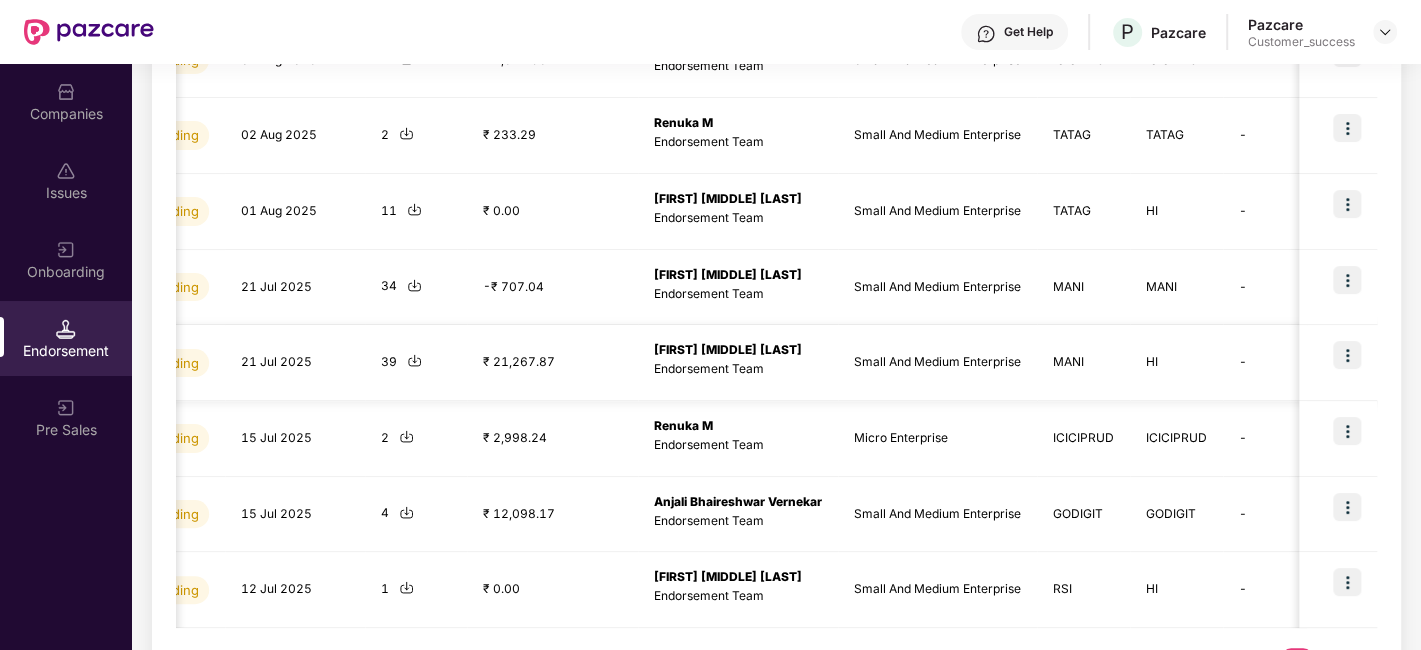 scroll, scrollTop: 616, scrollLeft: 0, axis: vertical 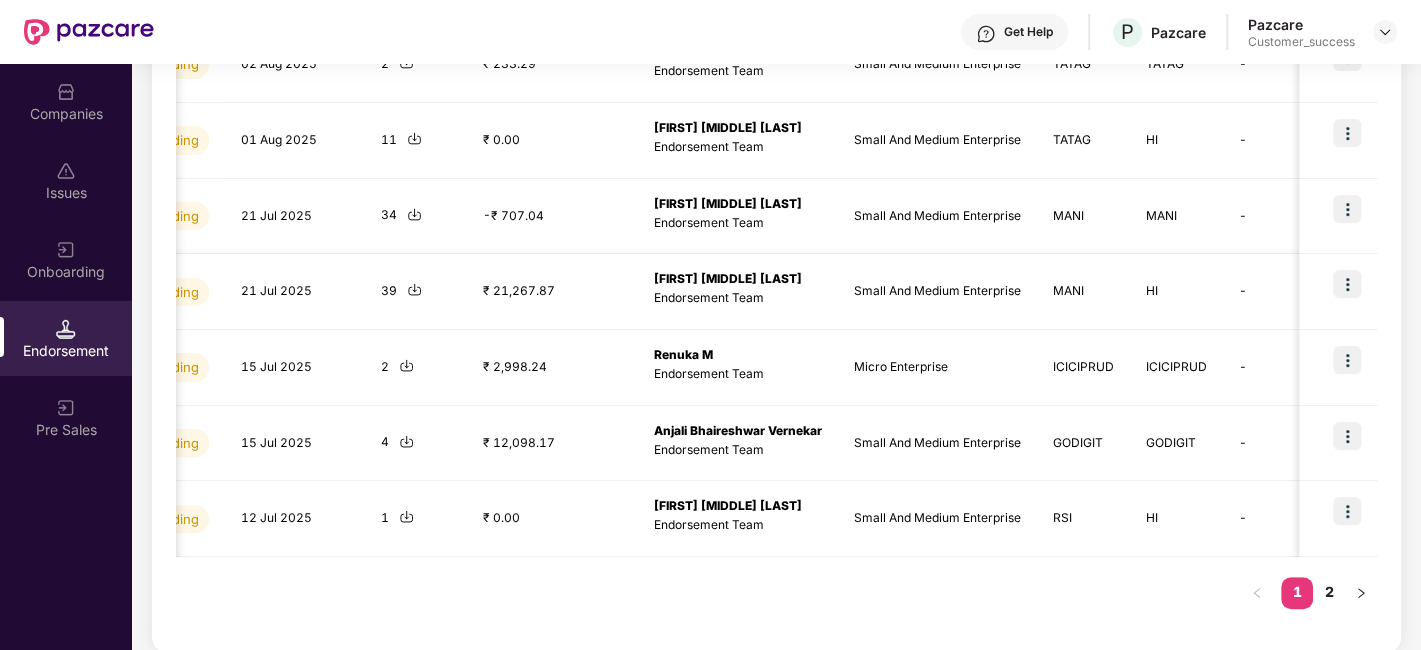 click on "[FIRST] [LAST] [ROLE]" at bounding box center [738, 368] 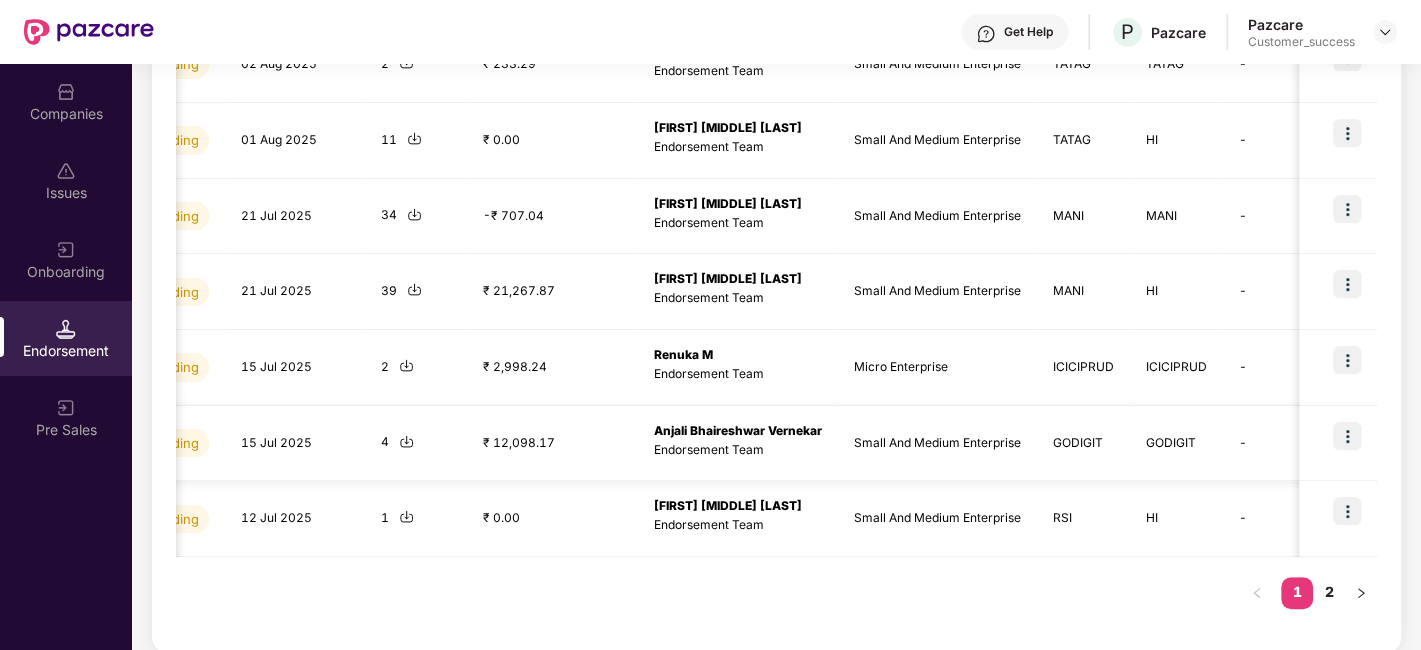 scroll, scrollTop: 582, scrollLeft: 0, axis: vertical 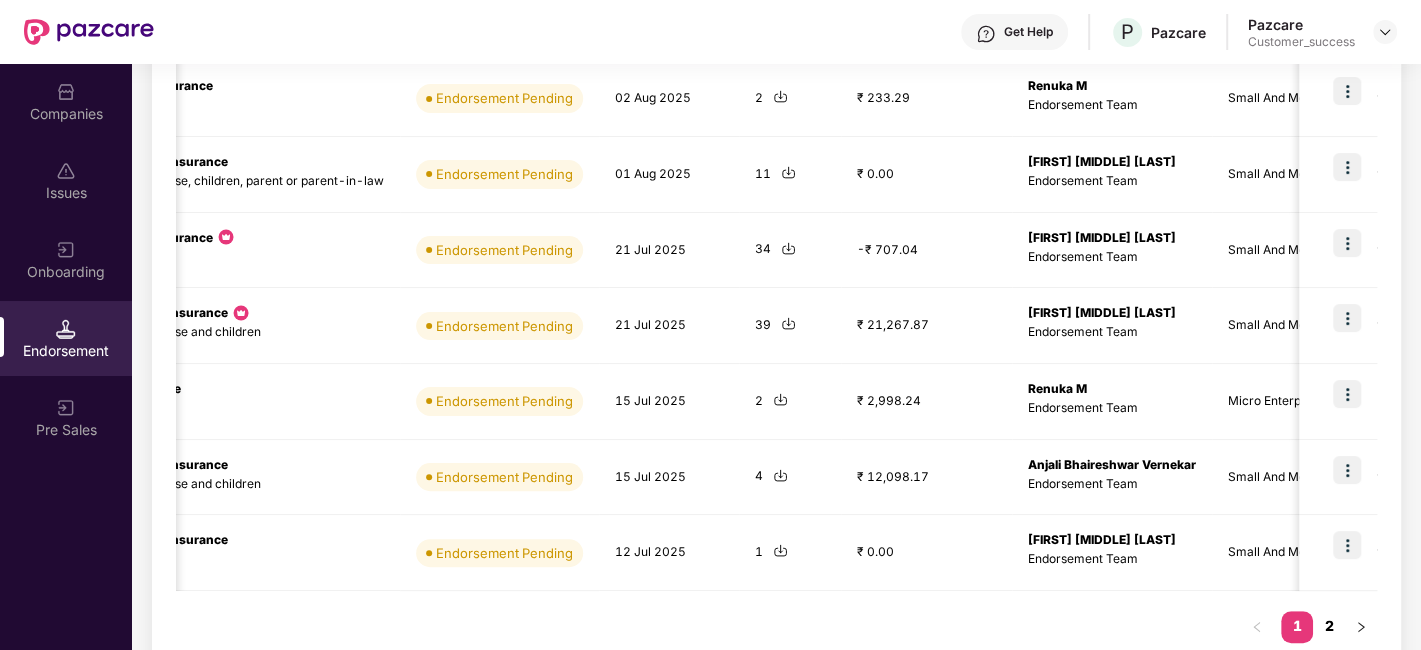 click on "2" at bounding box center (1329, 626) 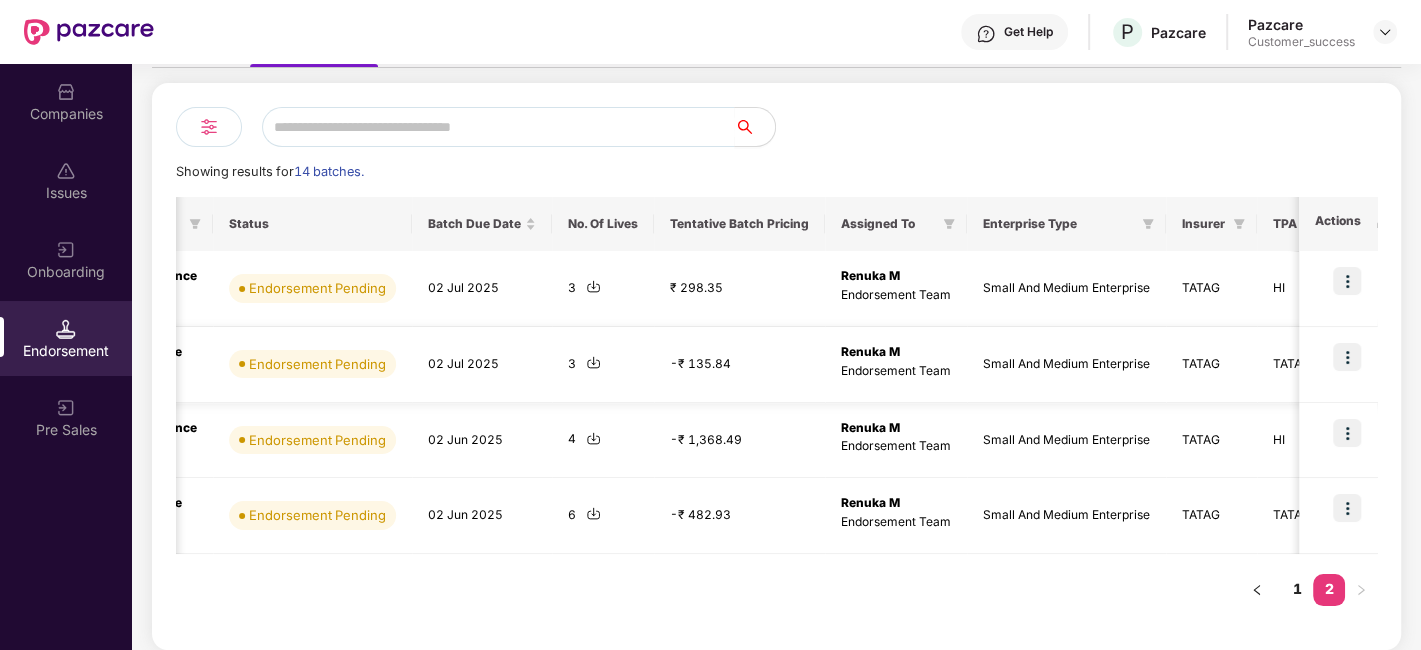 scroll, scrollTop: 162, scrollLeft: 0, axis: vertical 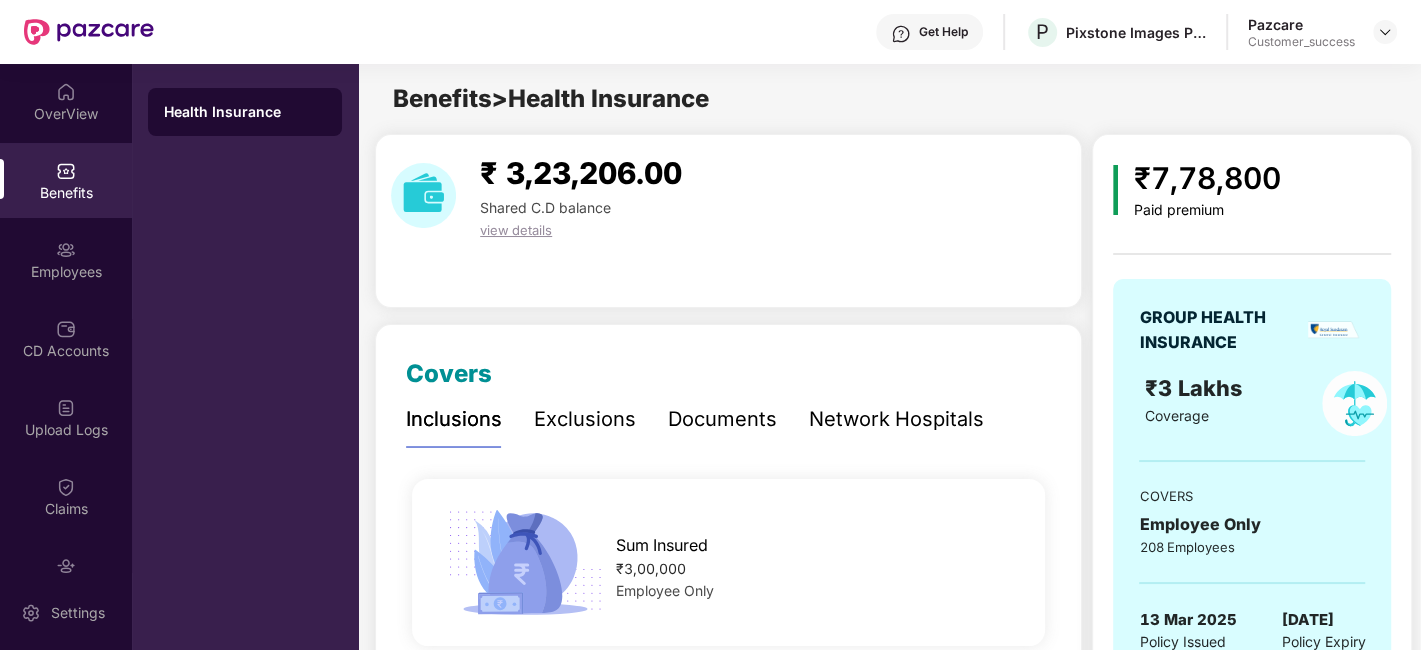click on "OverView" at bounding box center (66, 114) 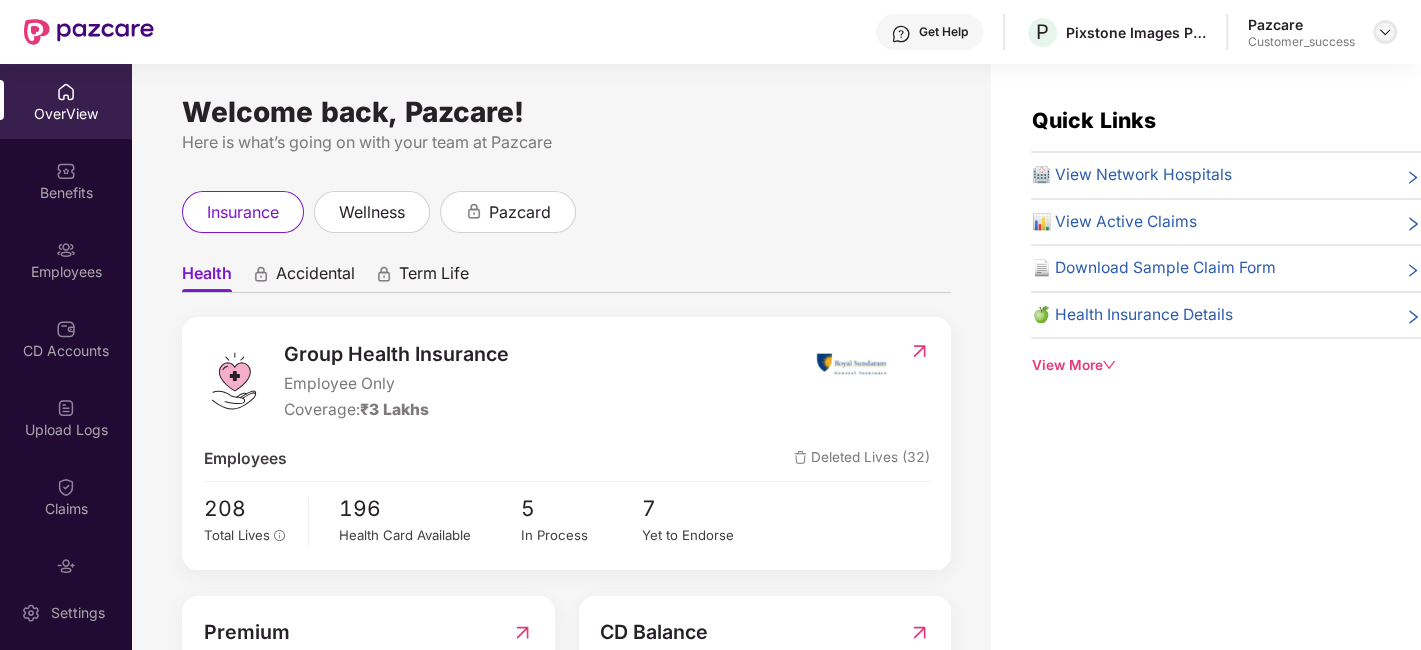 click at bounding box center (1385, 32) 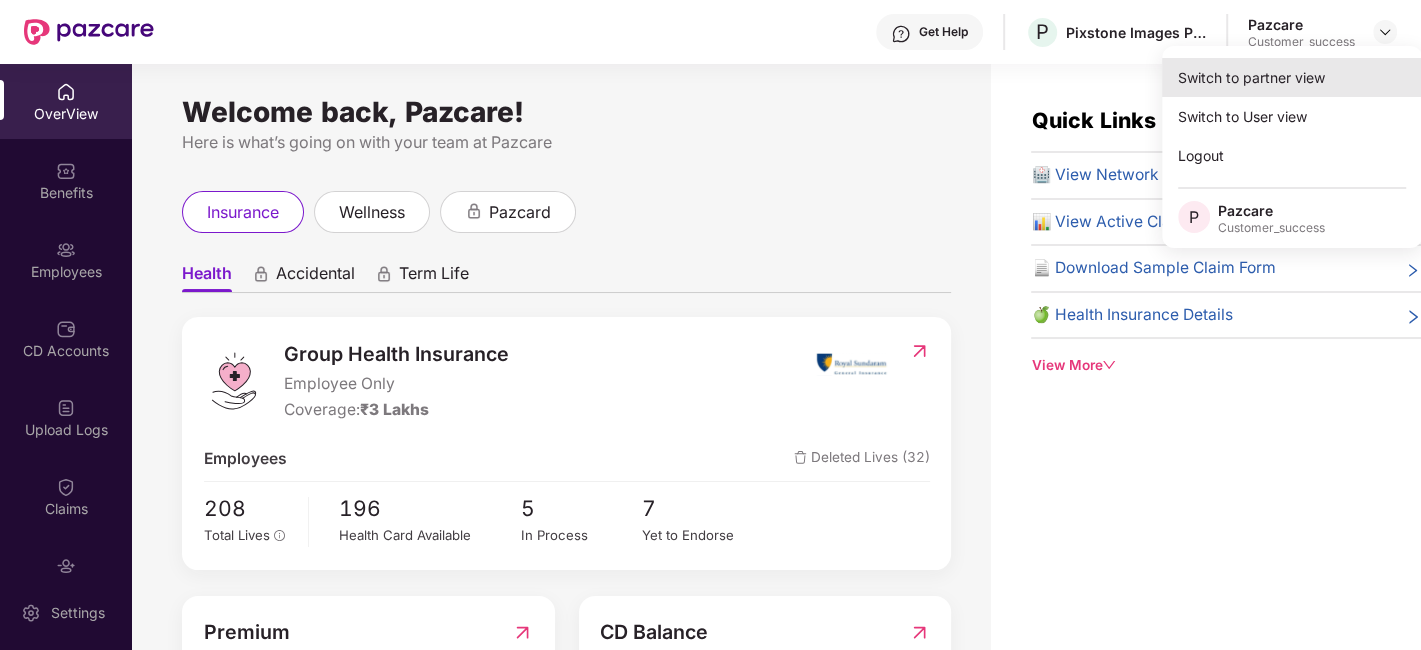 click on "Switch to partner view" at bounding box center [1292, 77] 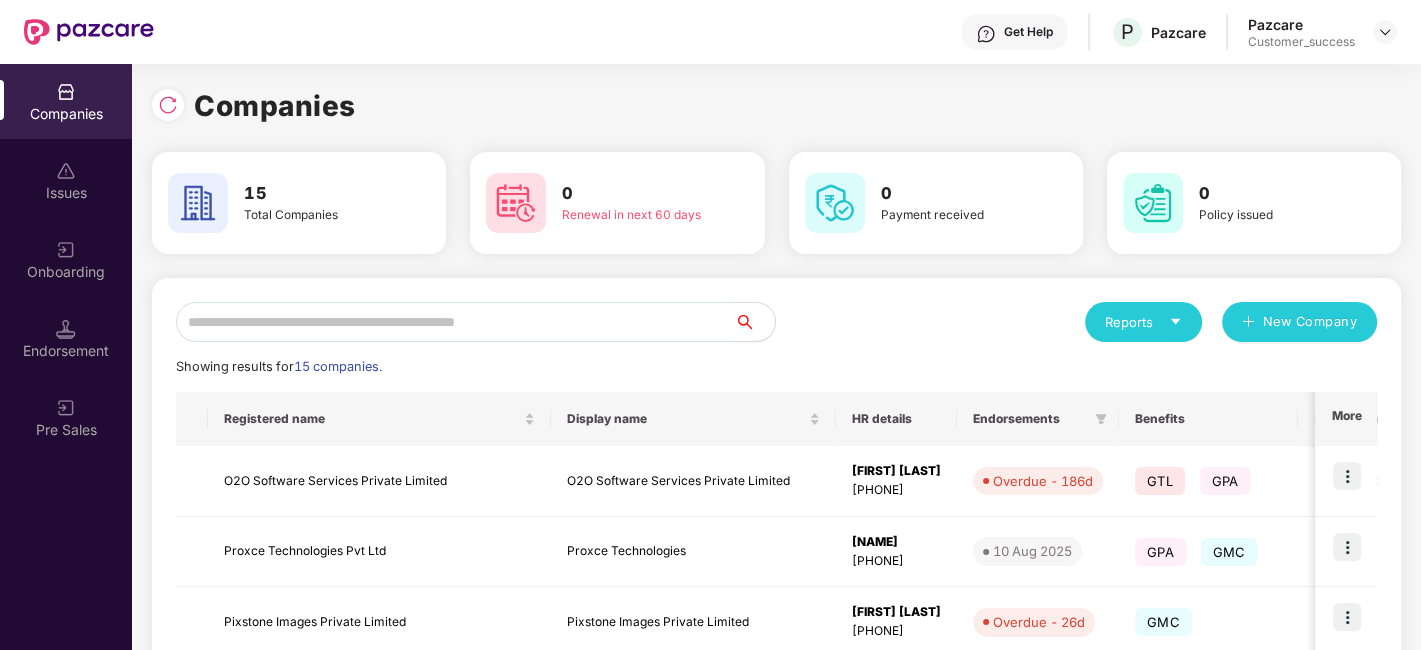 click at bounding box center (455, 322) 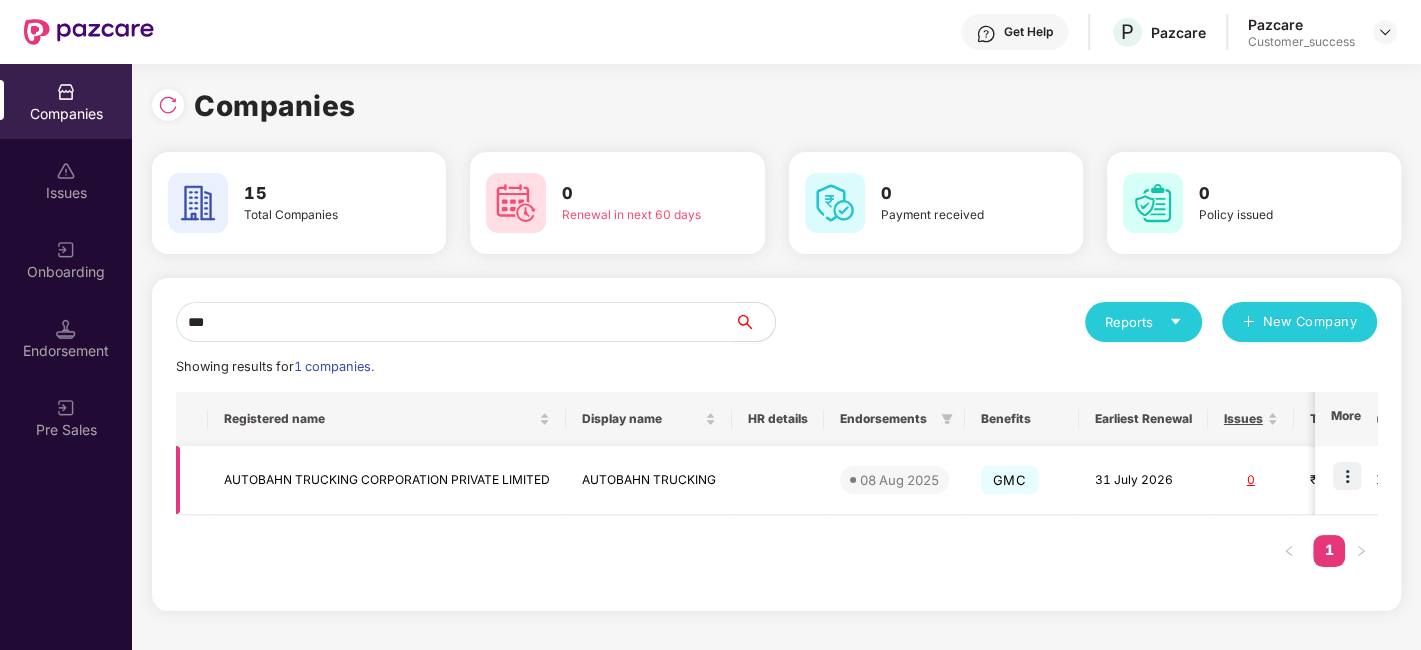 type on "***" 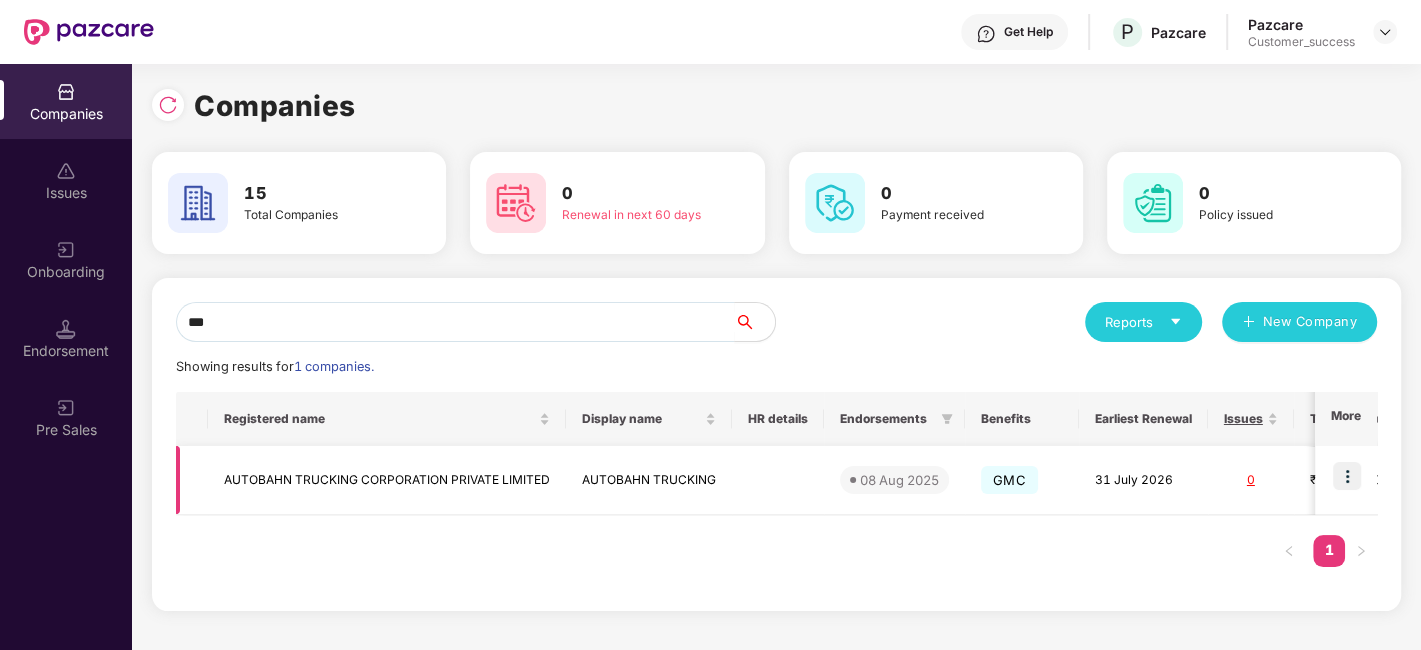 click at bounding box center [1346, 480] 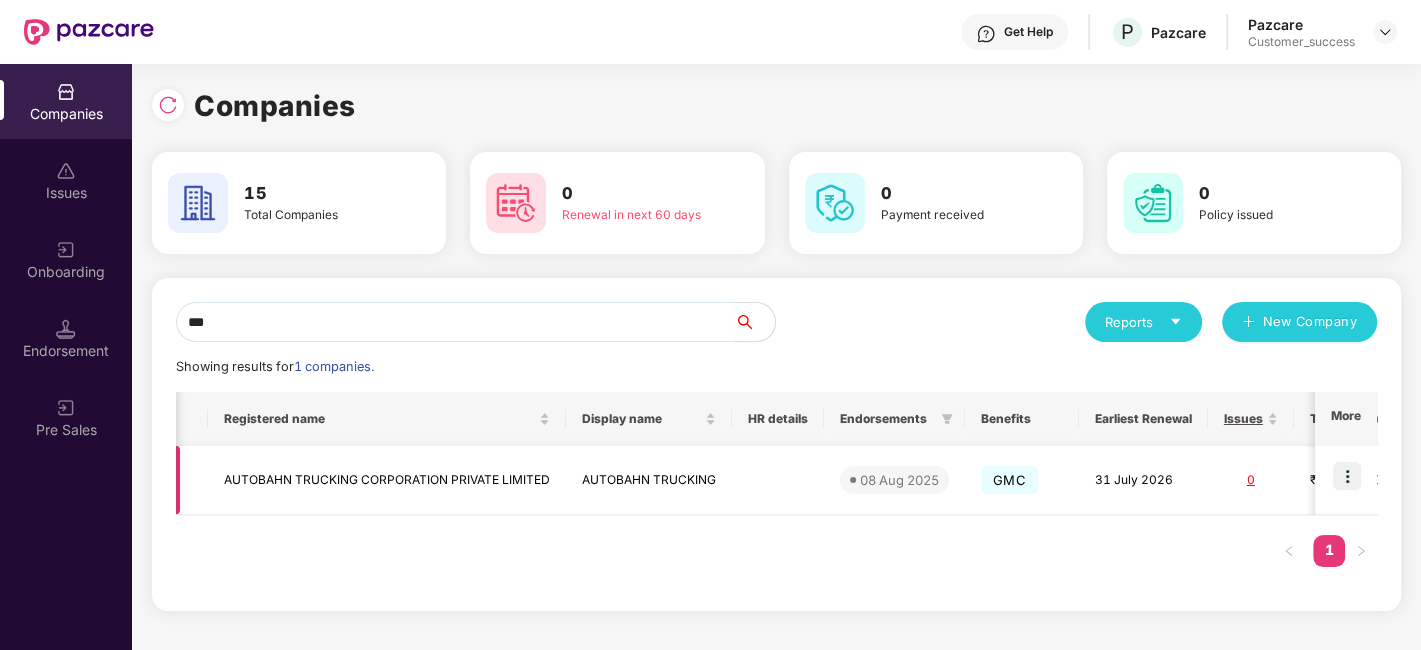 scroll, scrollTop: 0, scrollLeft: 238, axis: horizontal 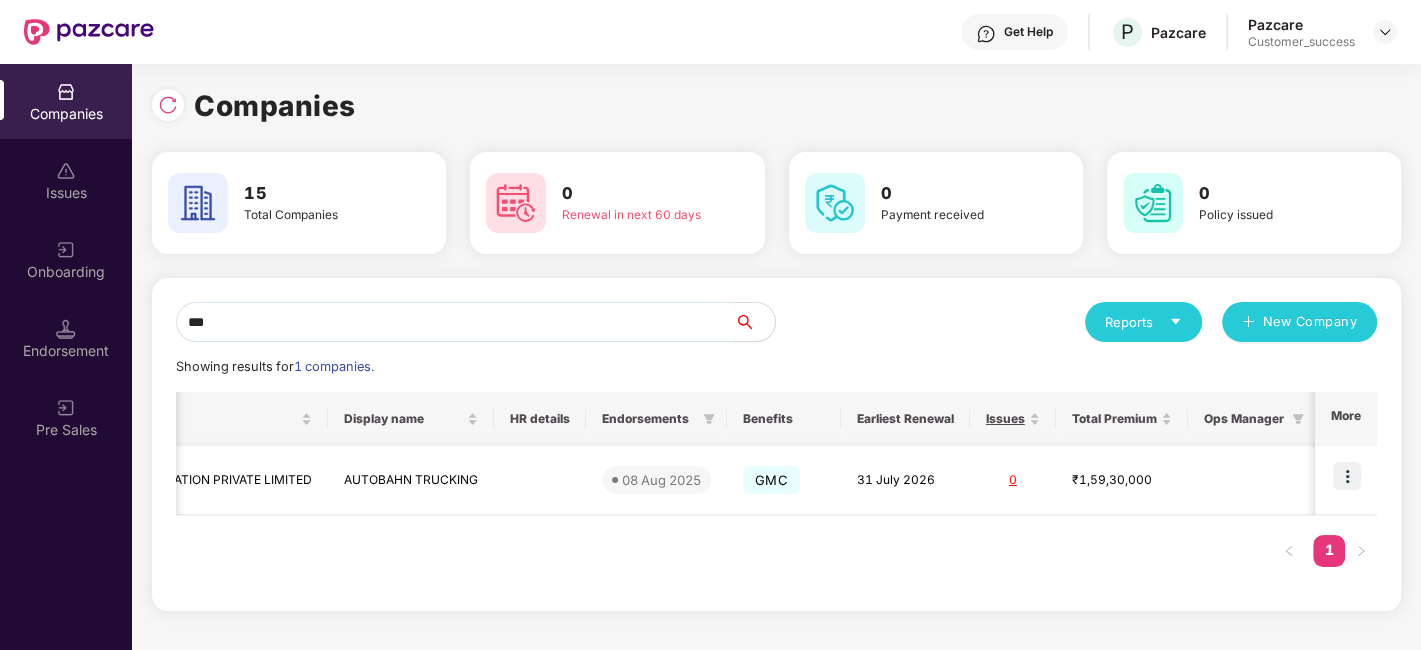 click at bounding box center (1346, 480) 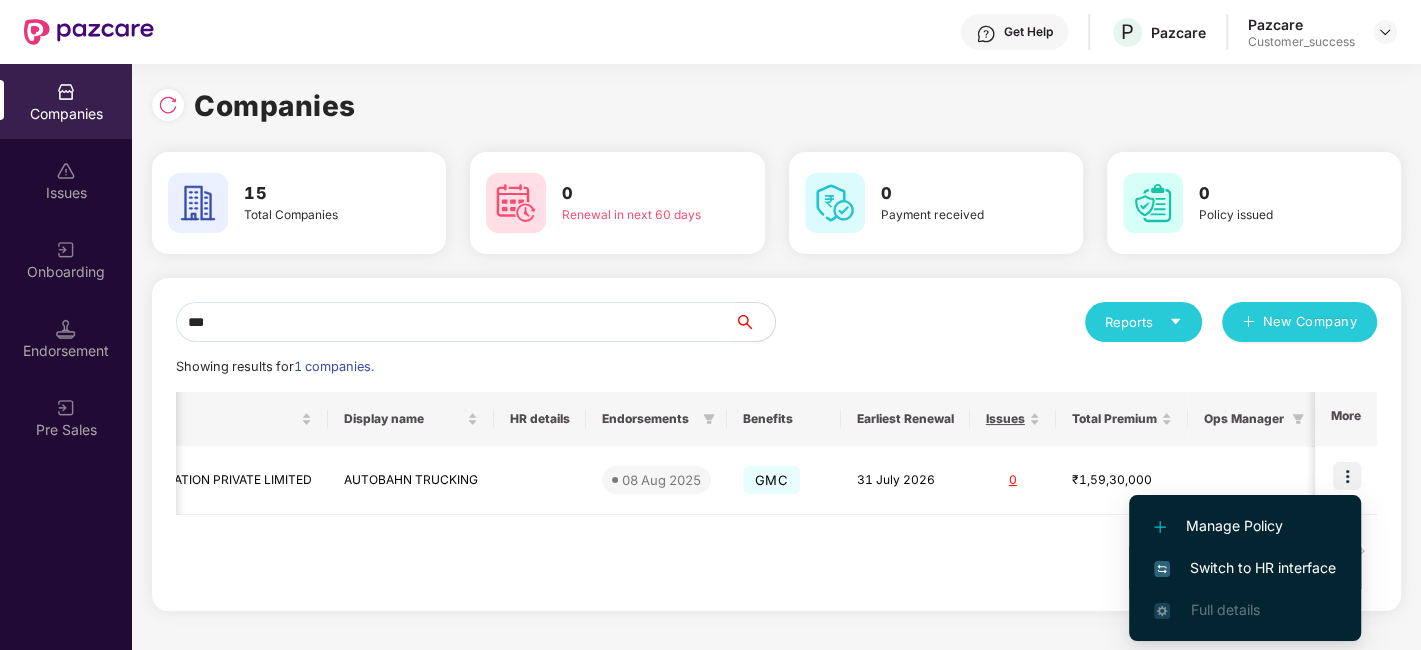 click on "Switch to HR interface" at bounding box center (1245, 568) 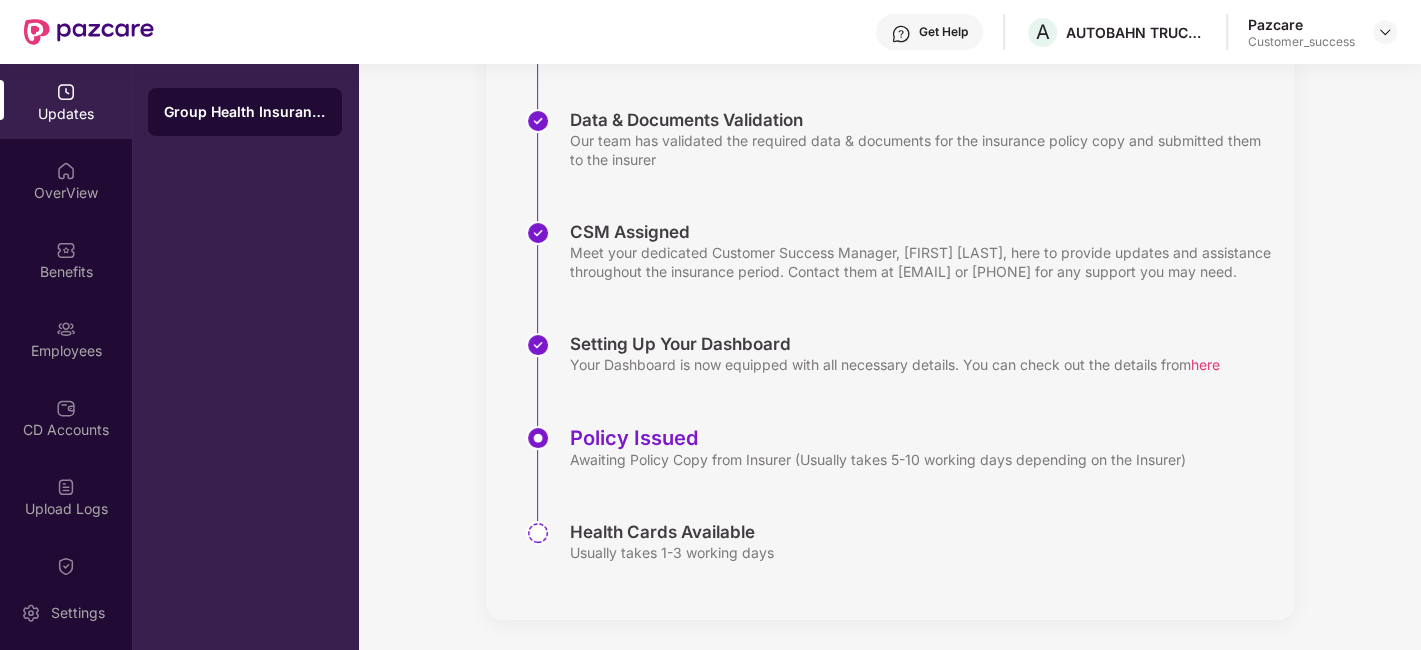 scroll, scrollTop: 412, scrollLeft: 0, axis: vertical 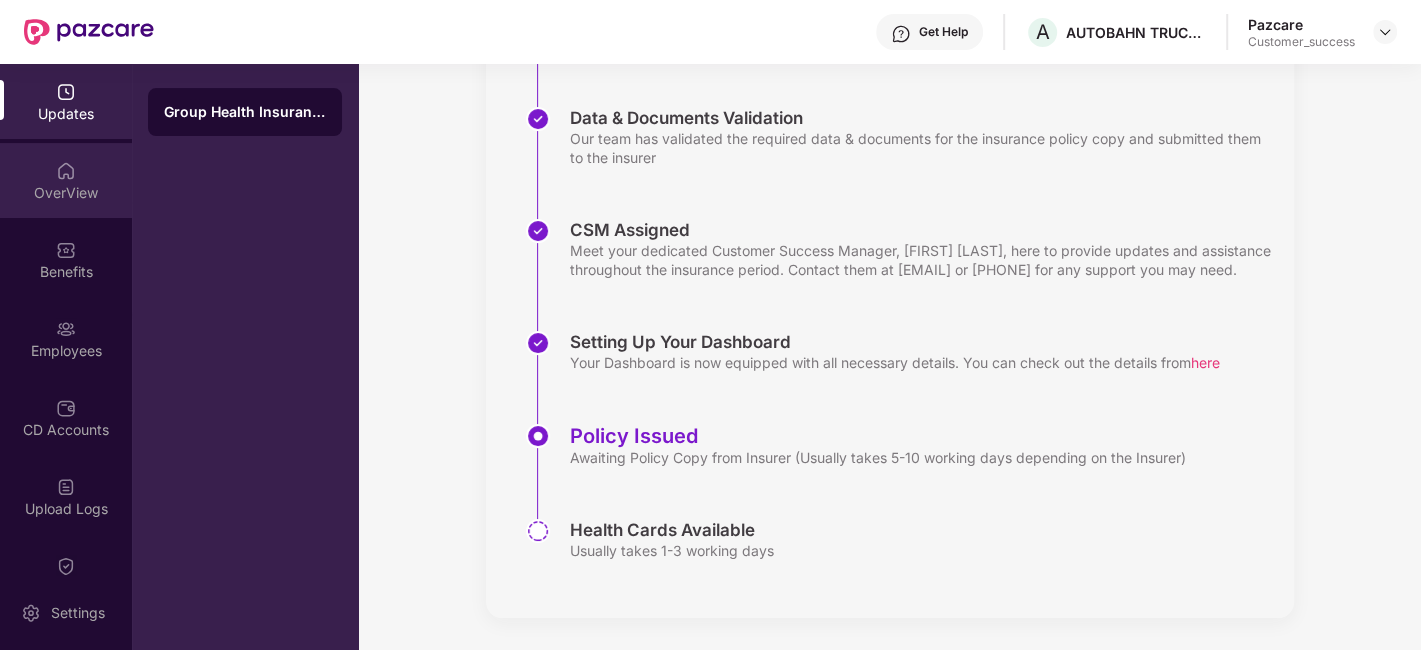 click at bounding box center [66, 171] 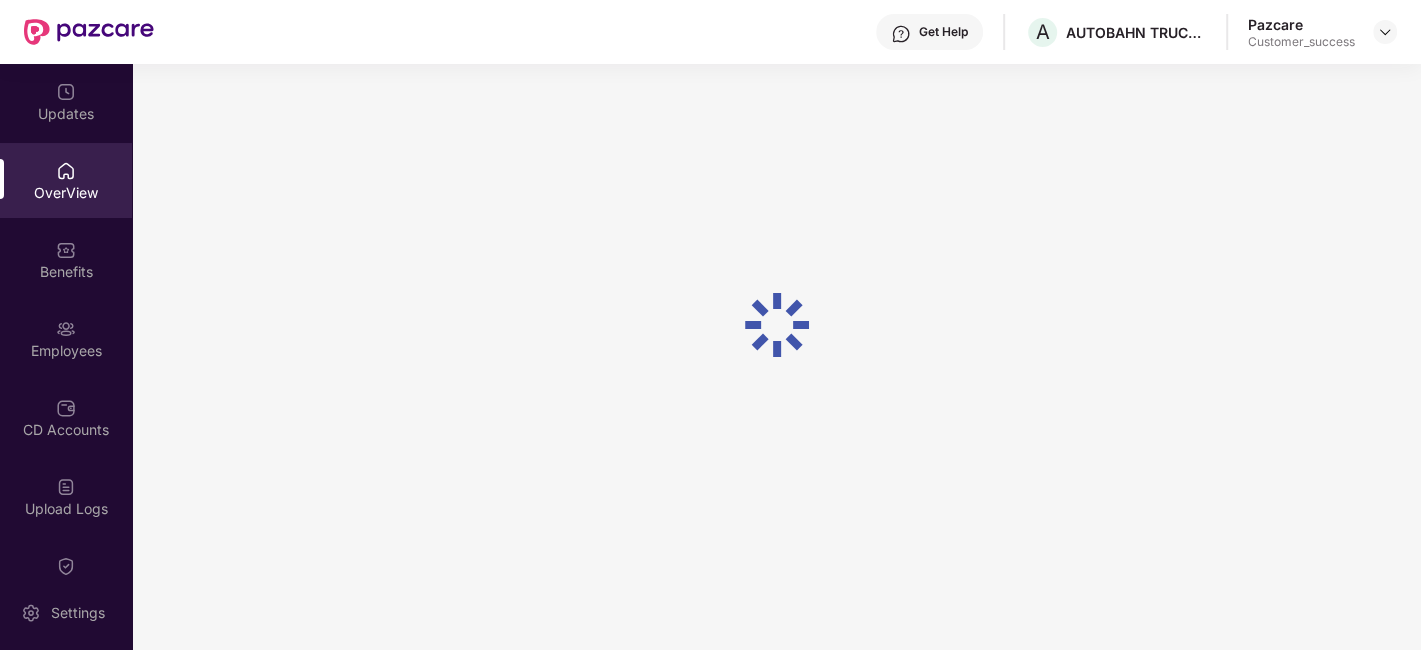 scroll, scrollTop: 63, scrollLeft: 0, axis: vertical 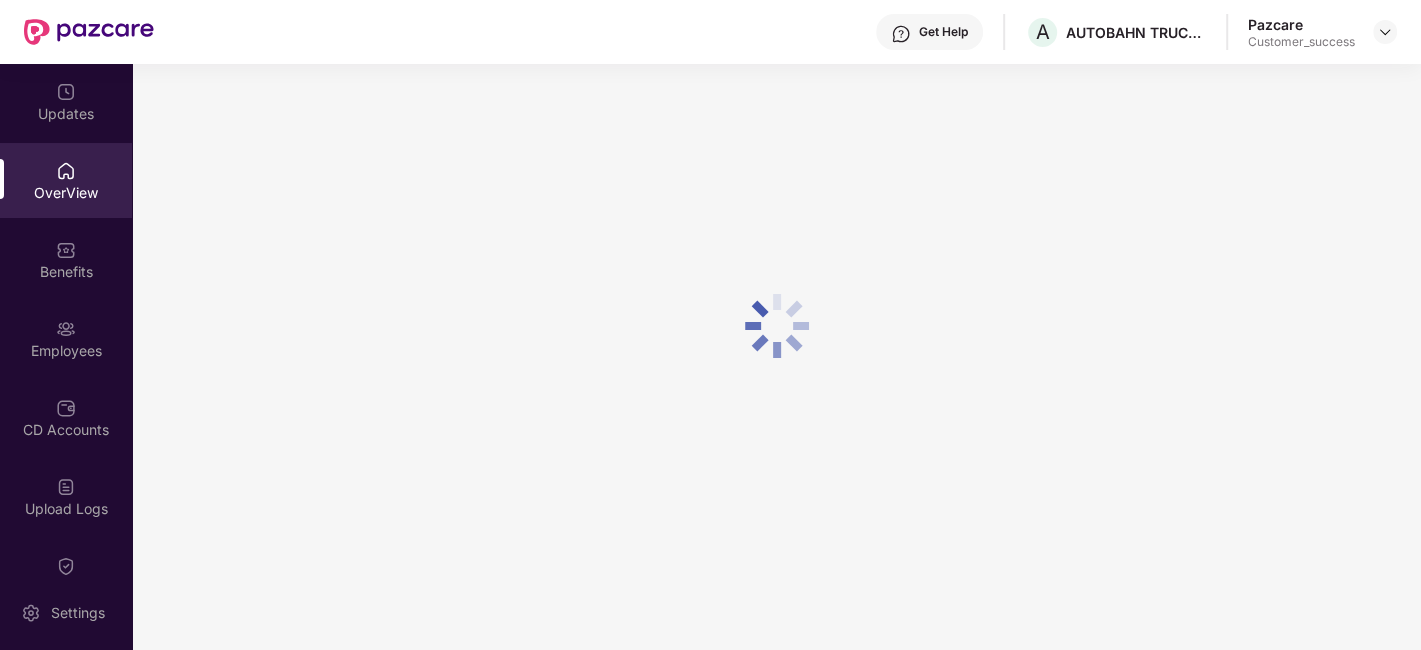 click at bounding box center (66, 171) 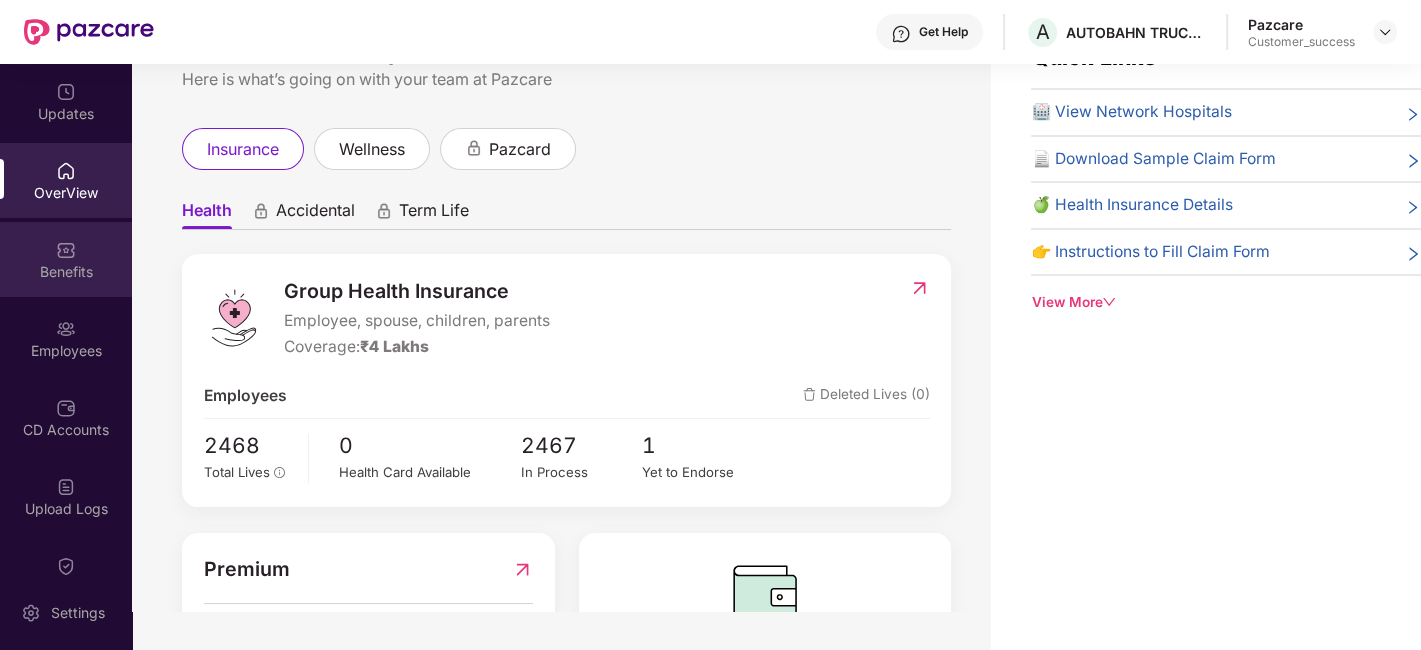 click on "Benefits" at bounding box center (66, 272) 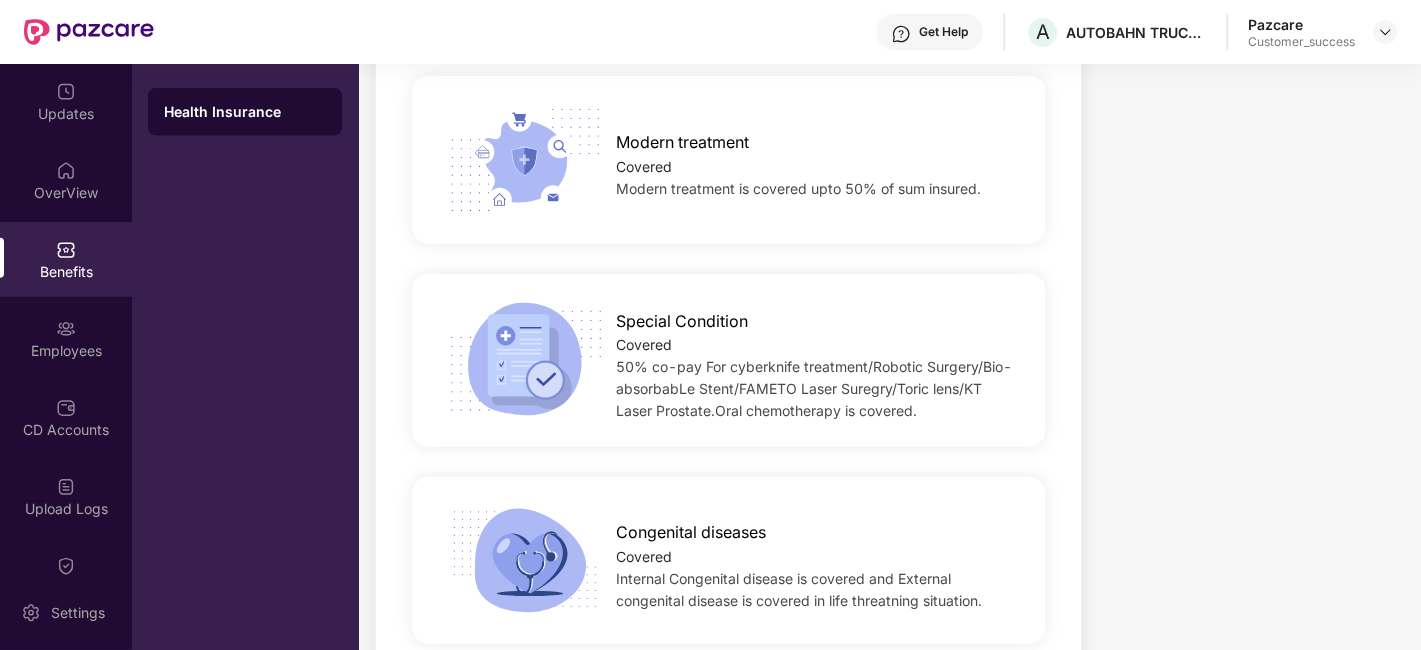scroll, scrollTop: 3780, scrollLeft: 0, axis: vertical 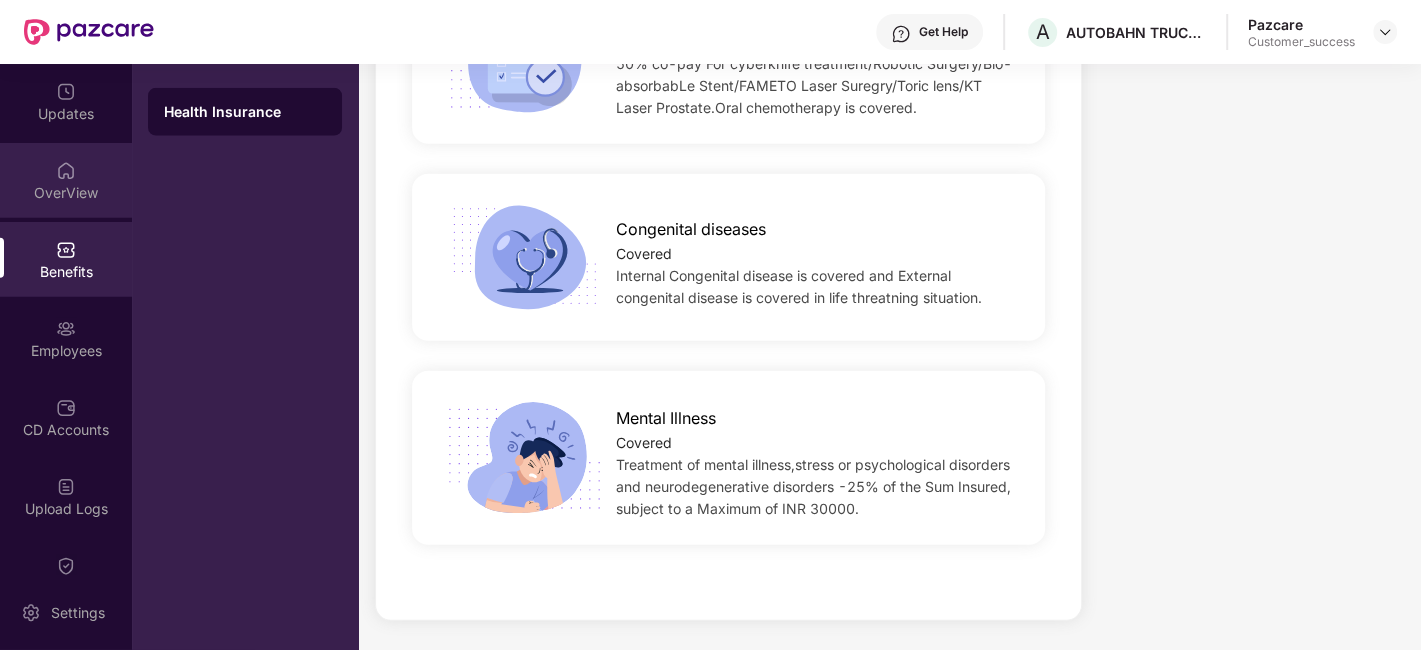 click on "OverView" at bounding box center [66, 180] 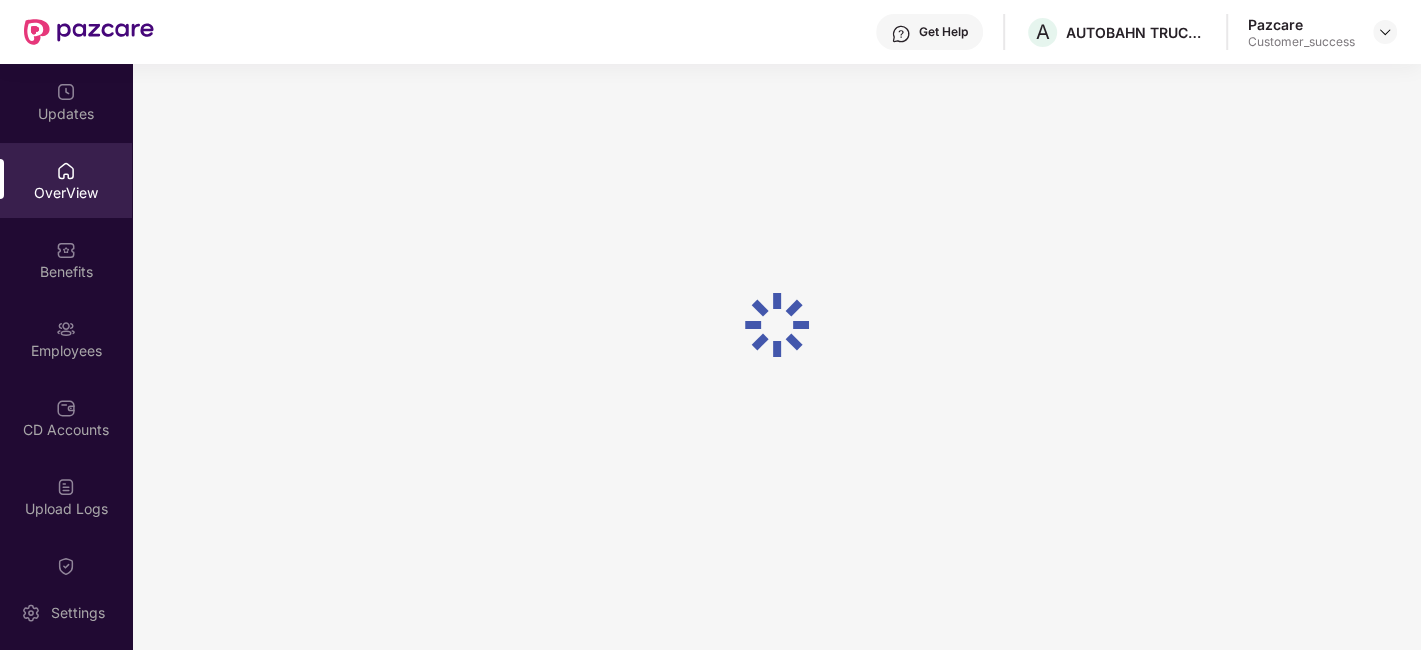 scroll, scrollTop: 63, scrollLeft: 0, axis: vertical 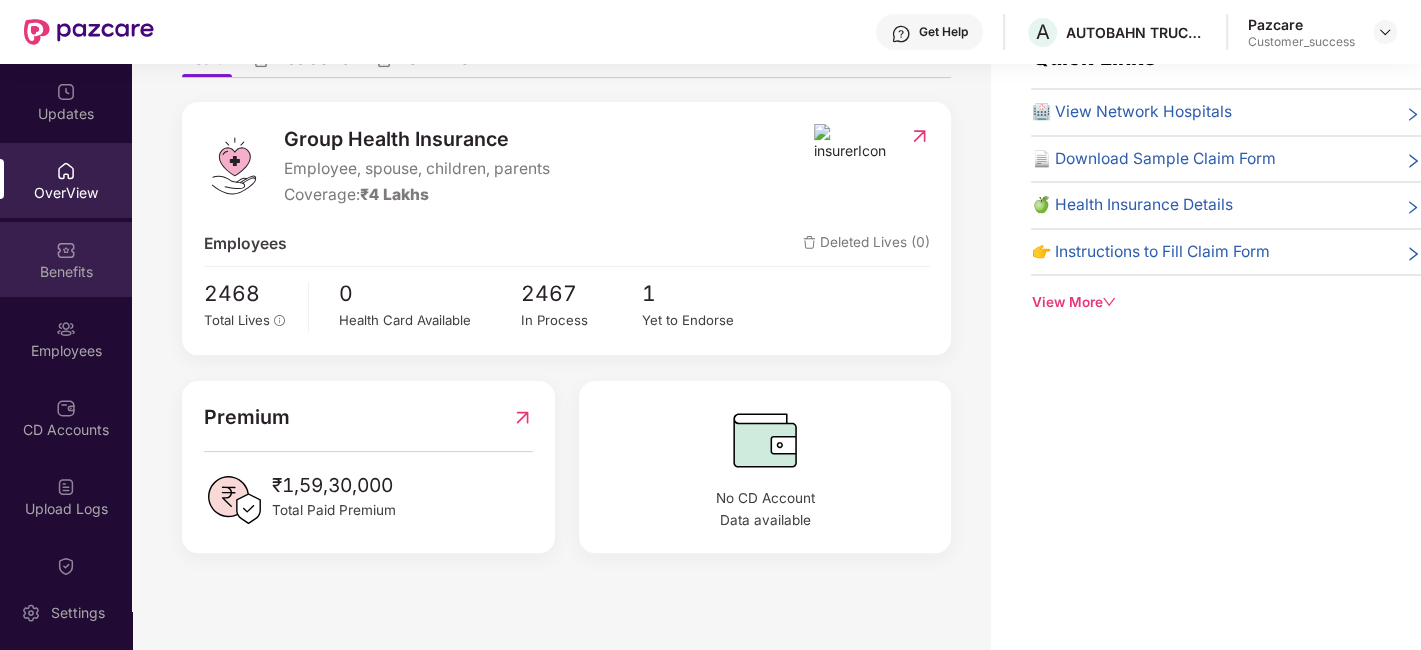 click on "Benefits" at bounding box center (66, 259) 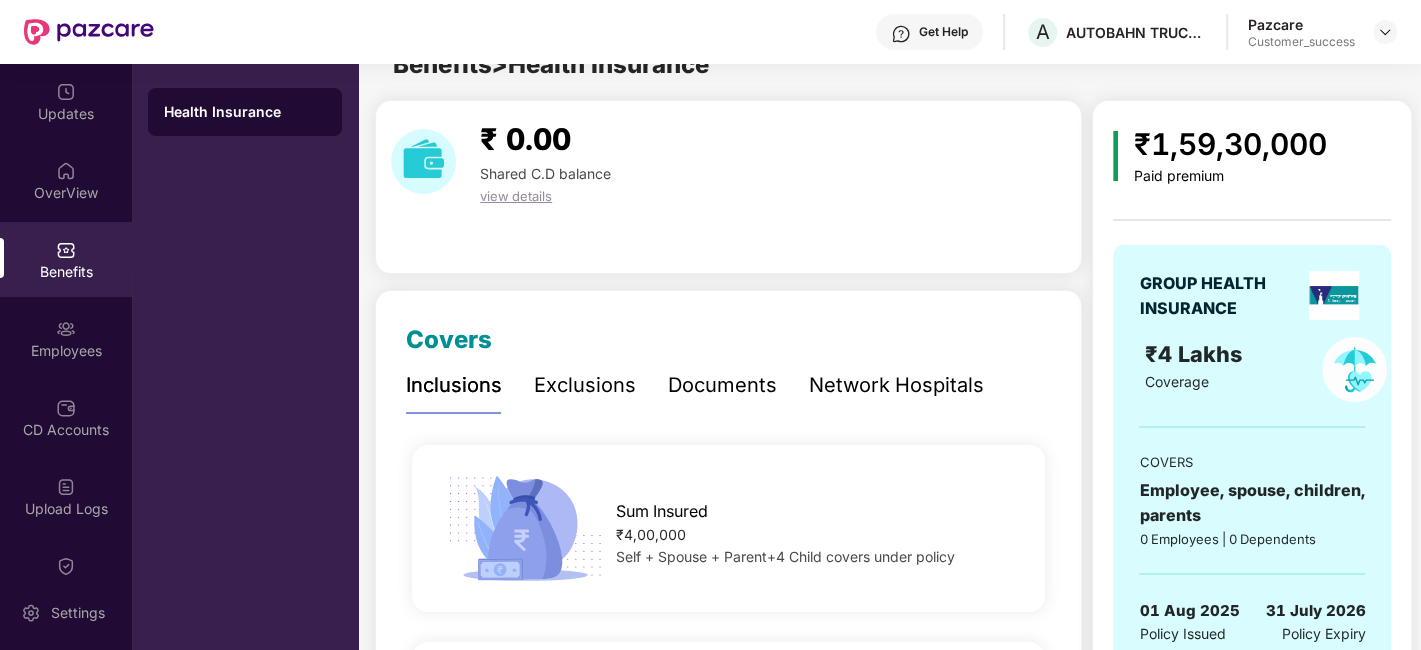 scroll, scrollTop: 63, scrollLeft: 0, axis: vertical 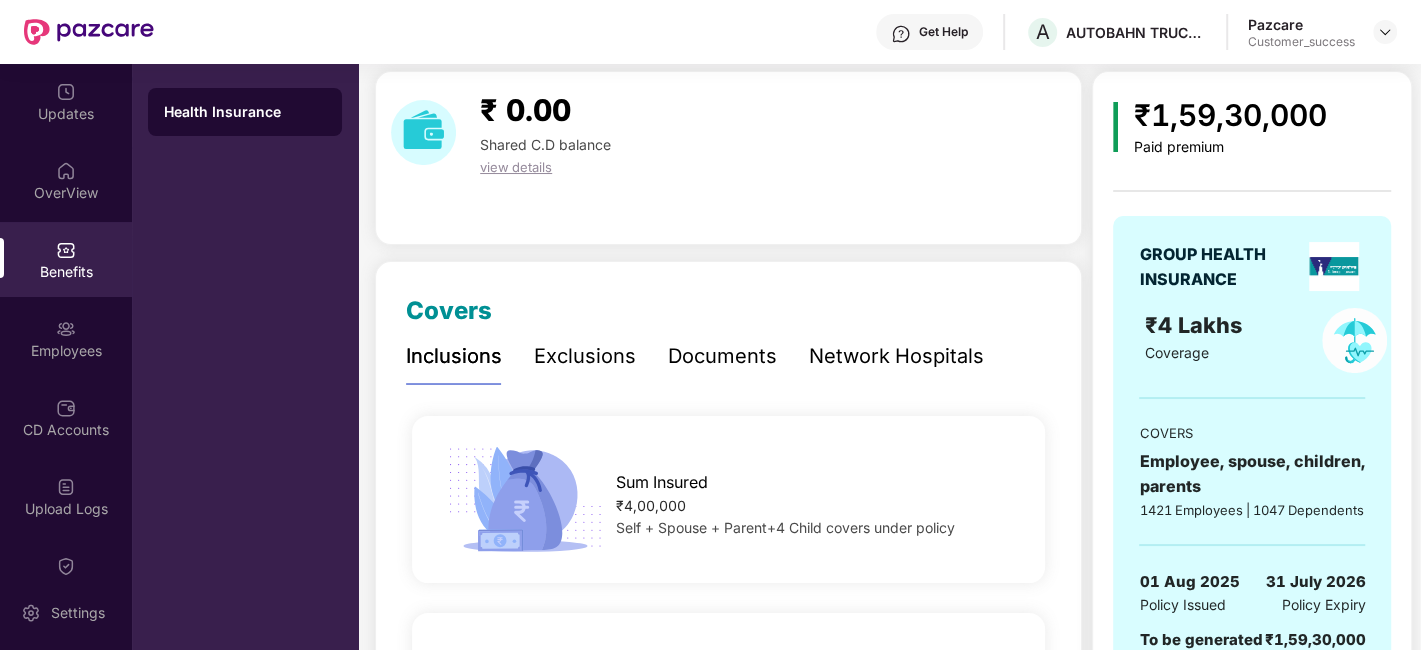 click on "Exclusions" at bounding box center (585, 356) 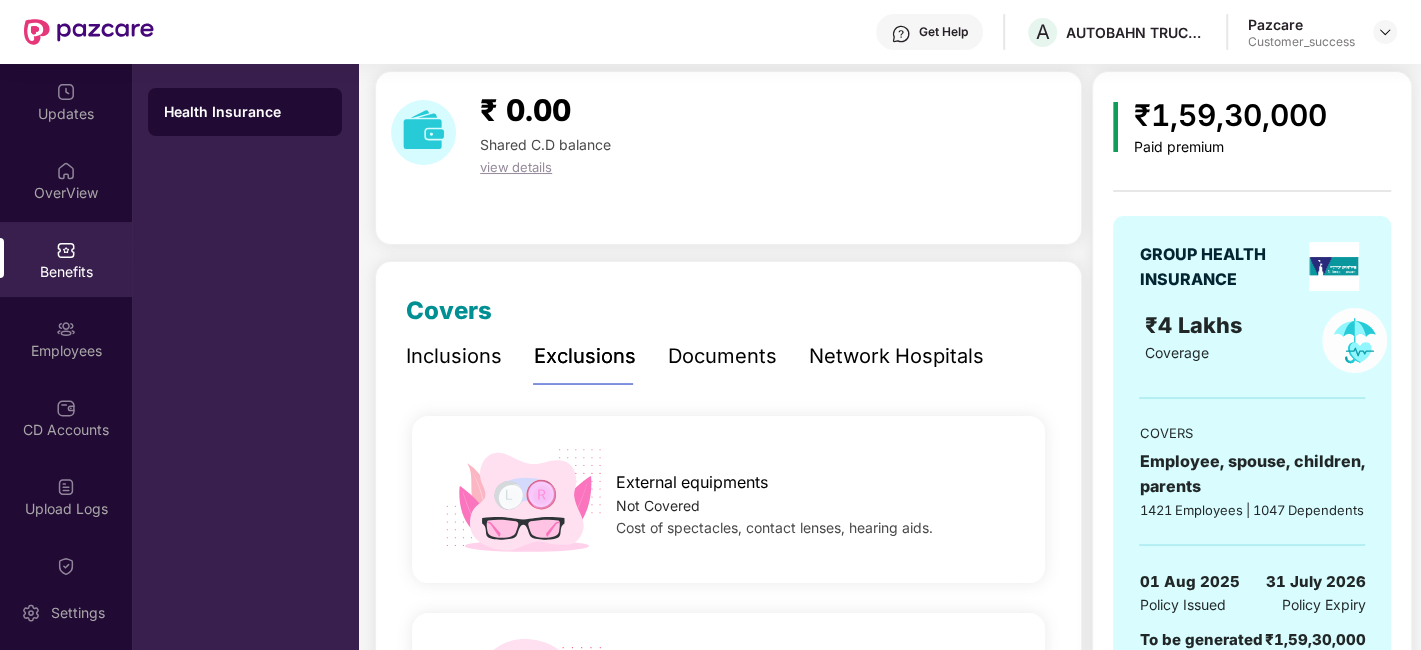 click on "Documents" at bounding box center (722, 356) 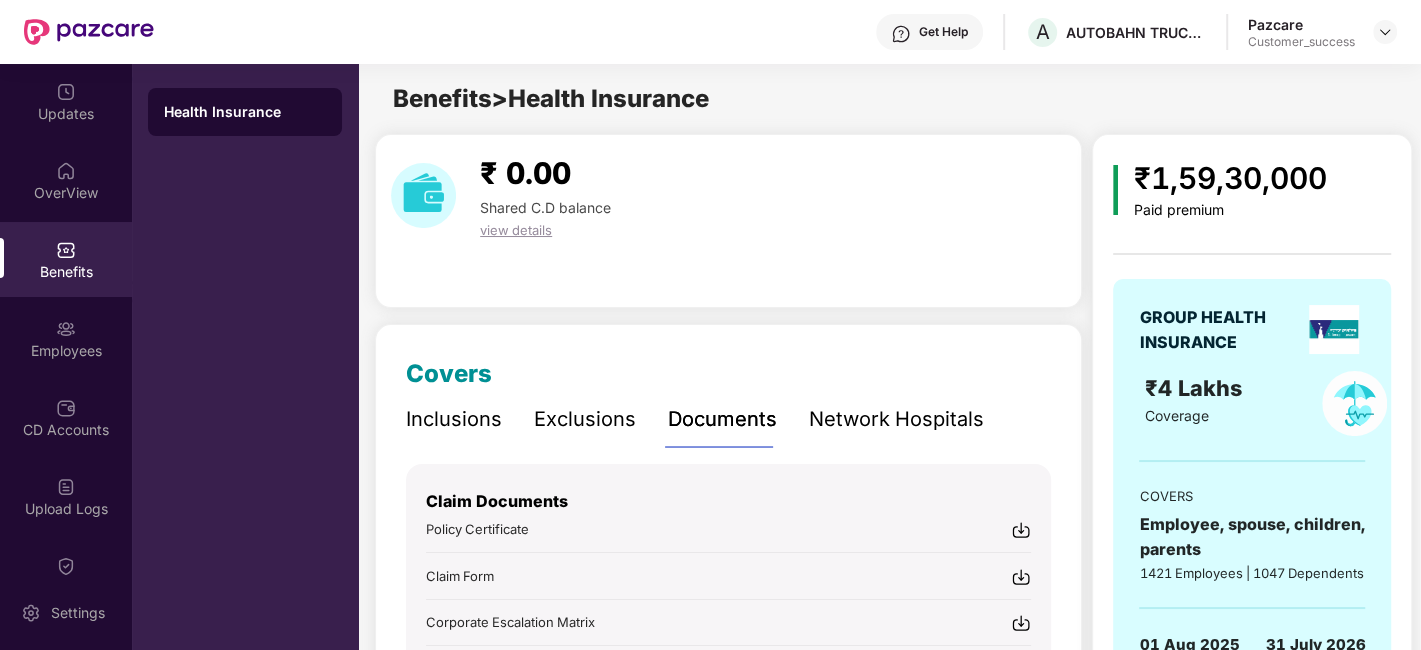 scroll, scrollTop: 205, scrollLeft: 0, axis: vertical 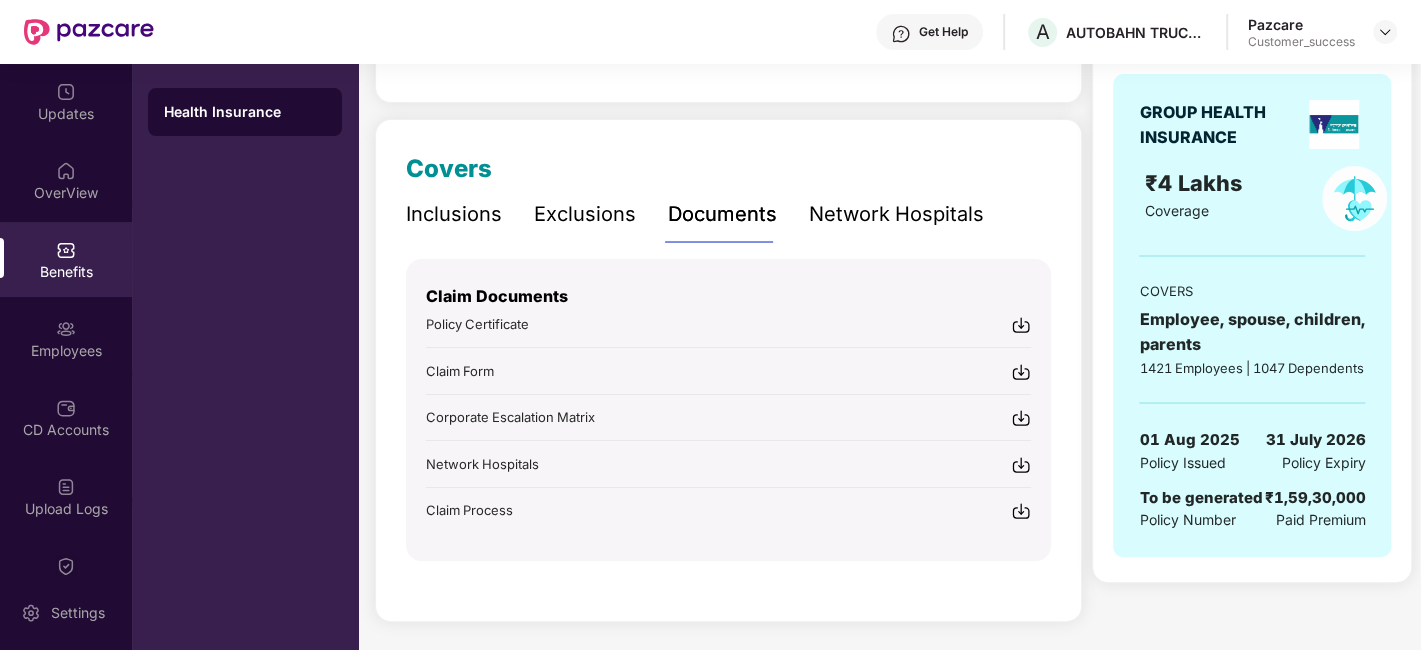 click on "Policy Certificate" at bounding box center [477, 324] 